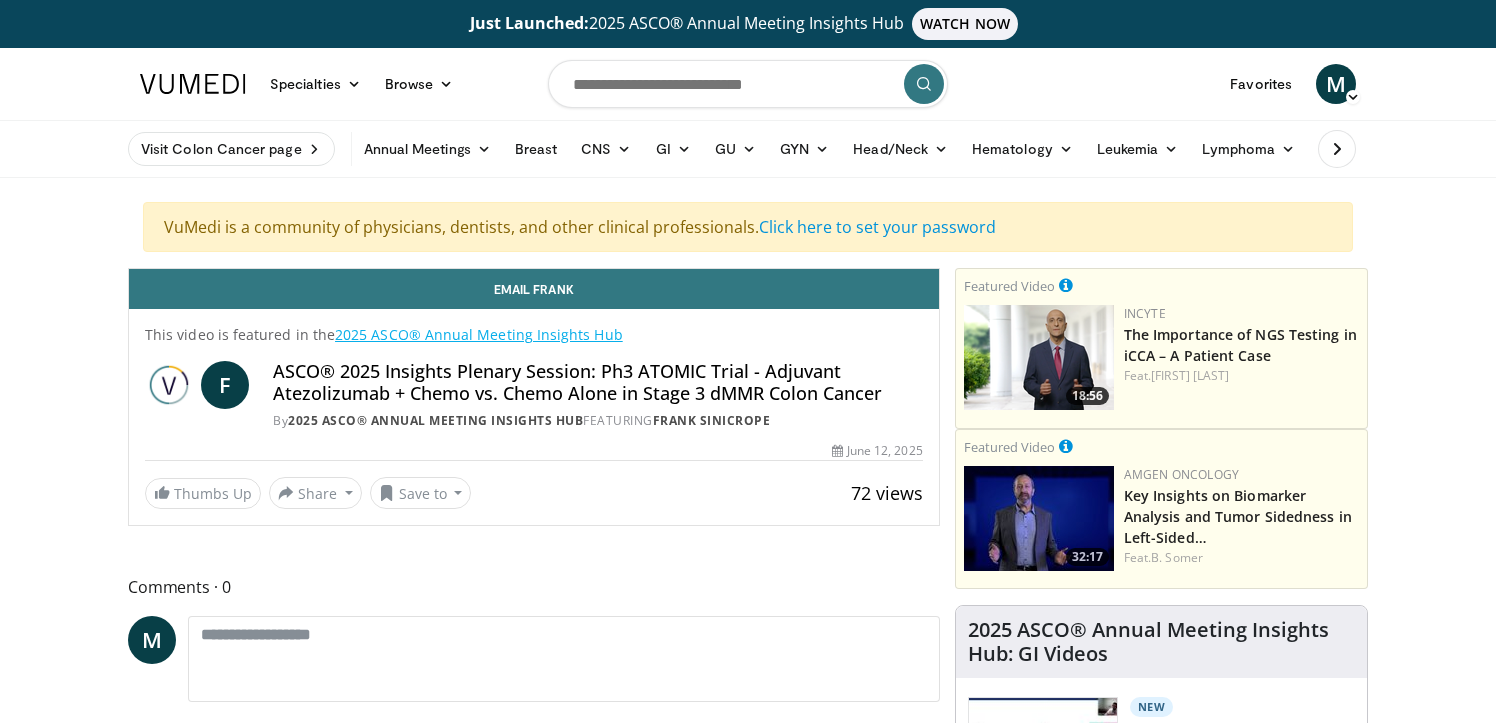 scroll, scrollTop: 0, scrollLeft: 0, axis: both 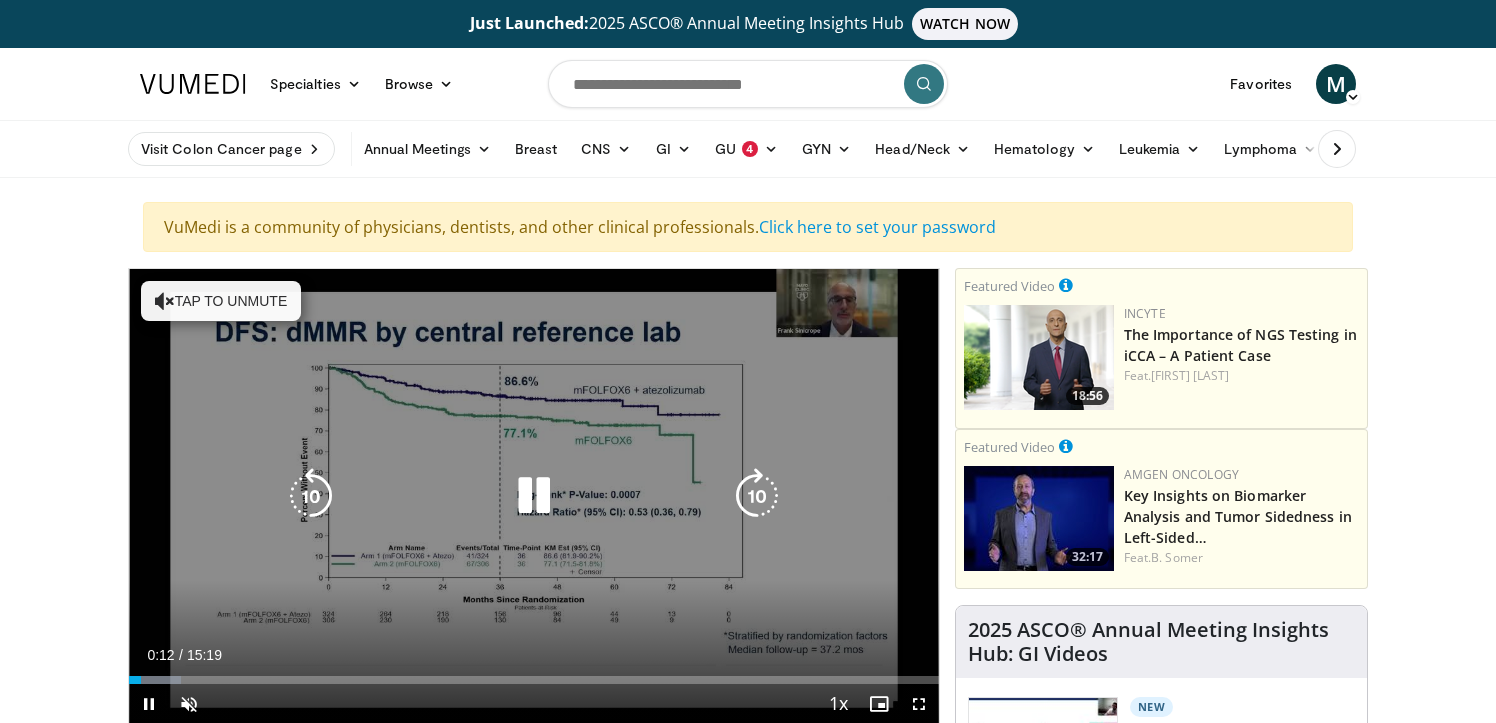 click on "Tap to unmute" at bounding box center (221, 301) 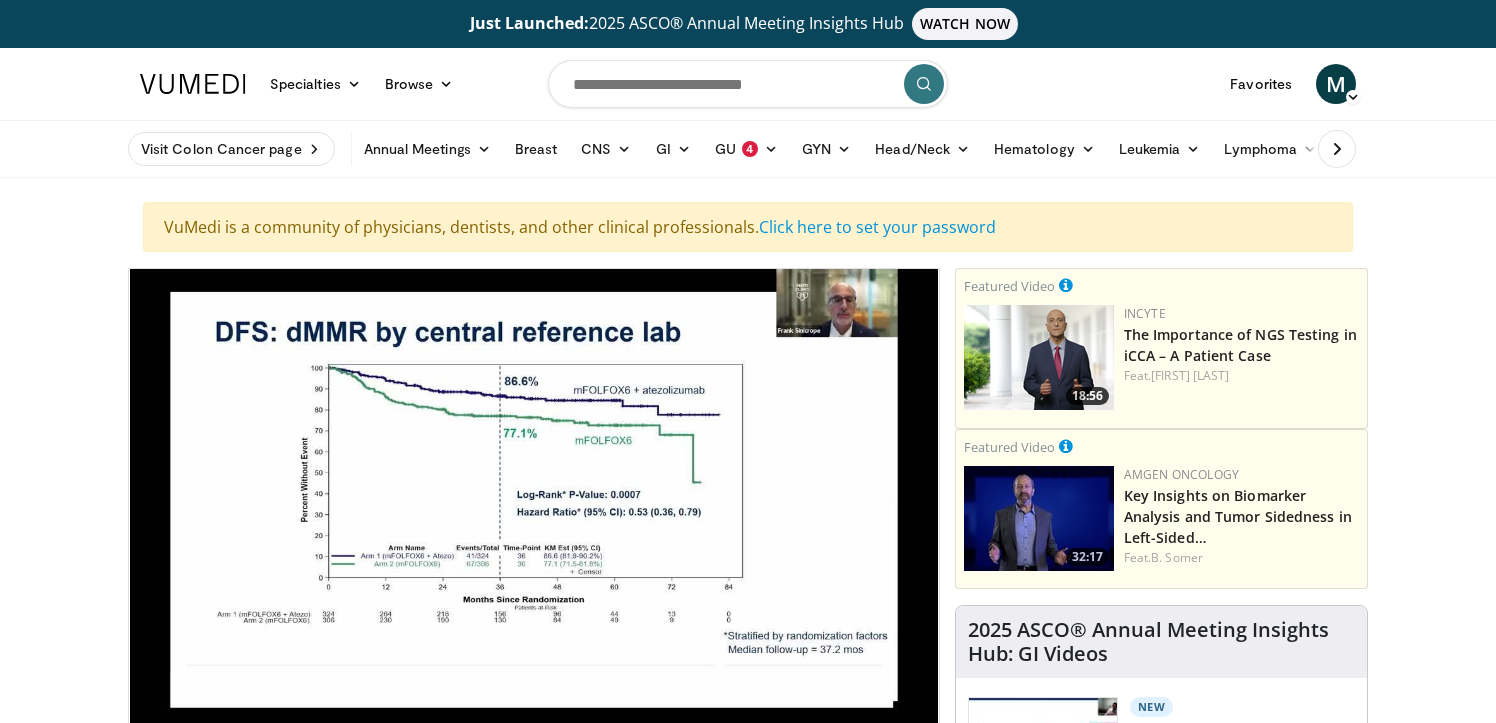 click on "10 seconds
Tap to unmute" at bounding box center [534, 496] 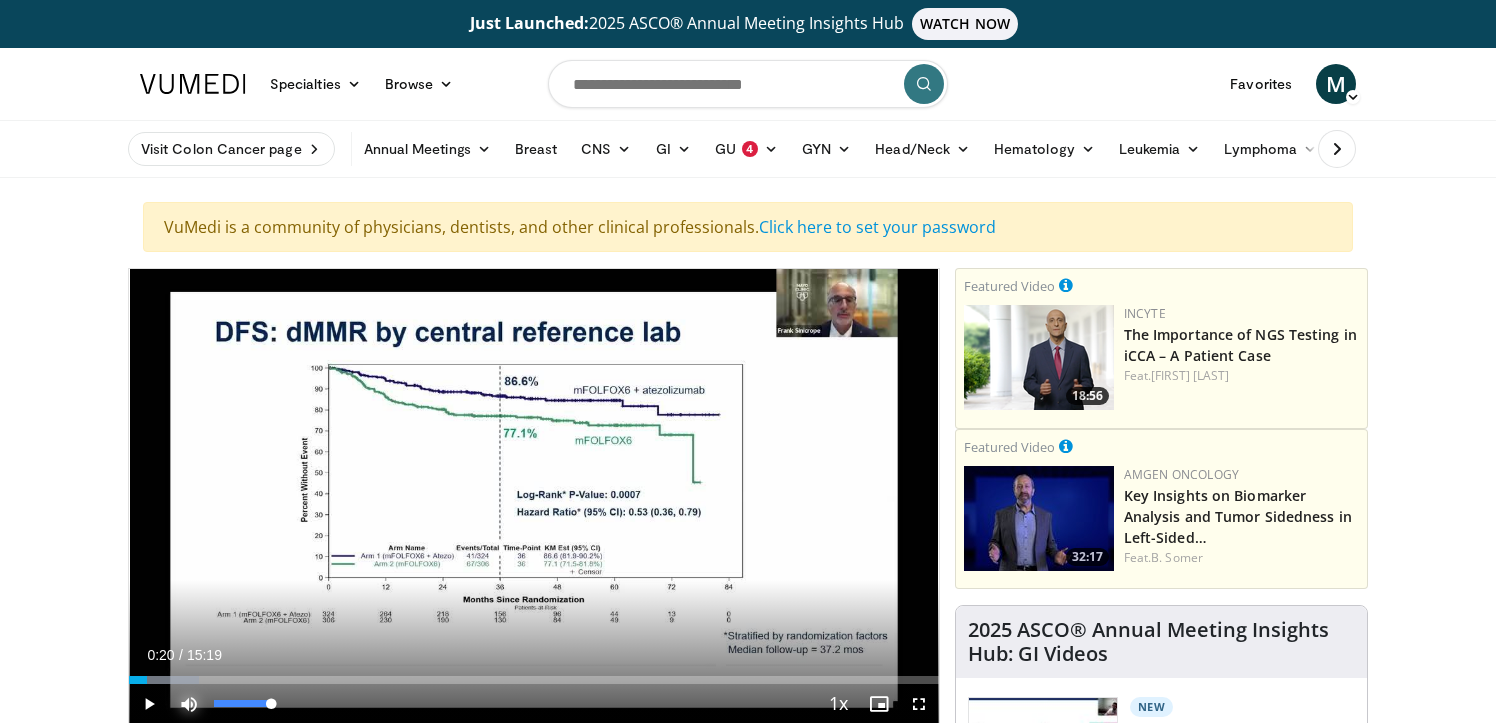 click at bounding box center (189, 704) 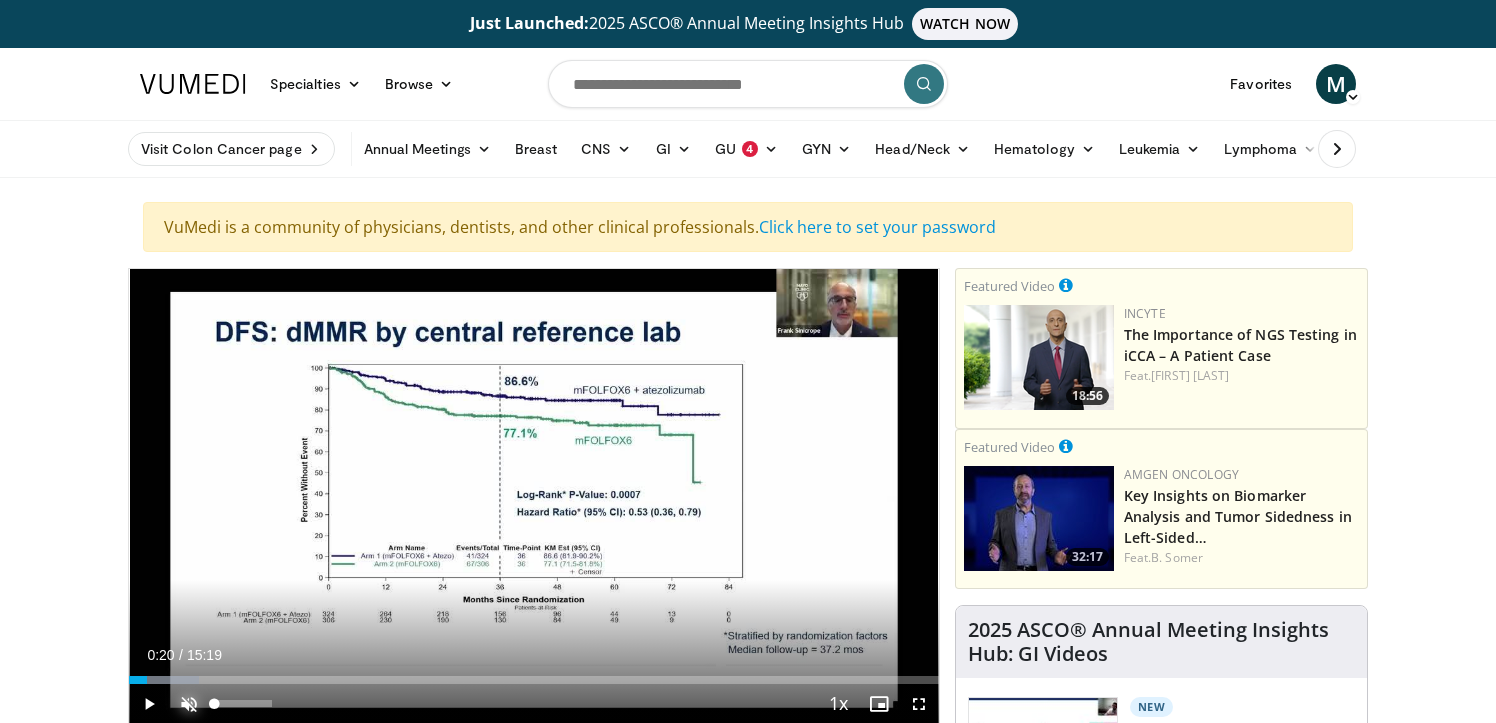 click at bounding box center [189, 704] 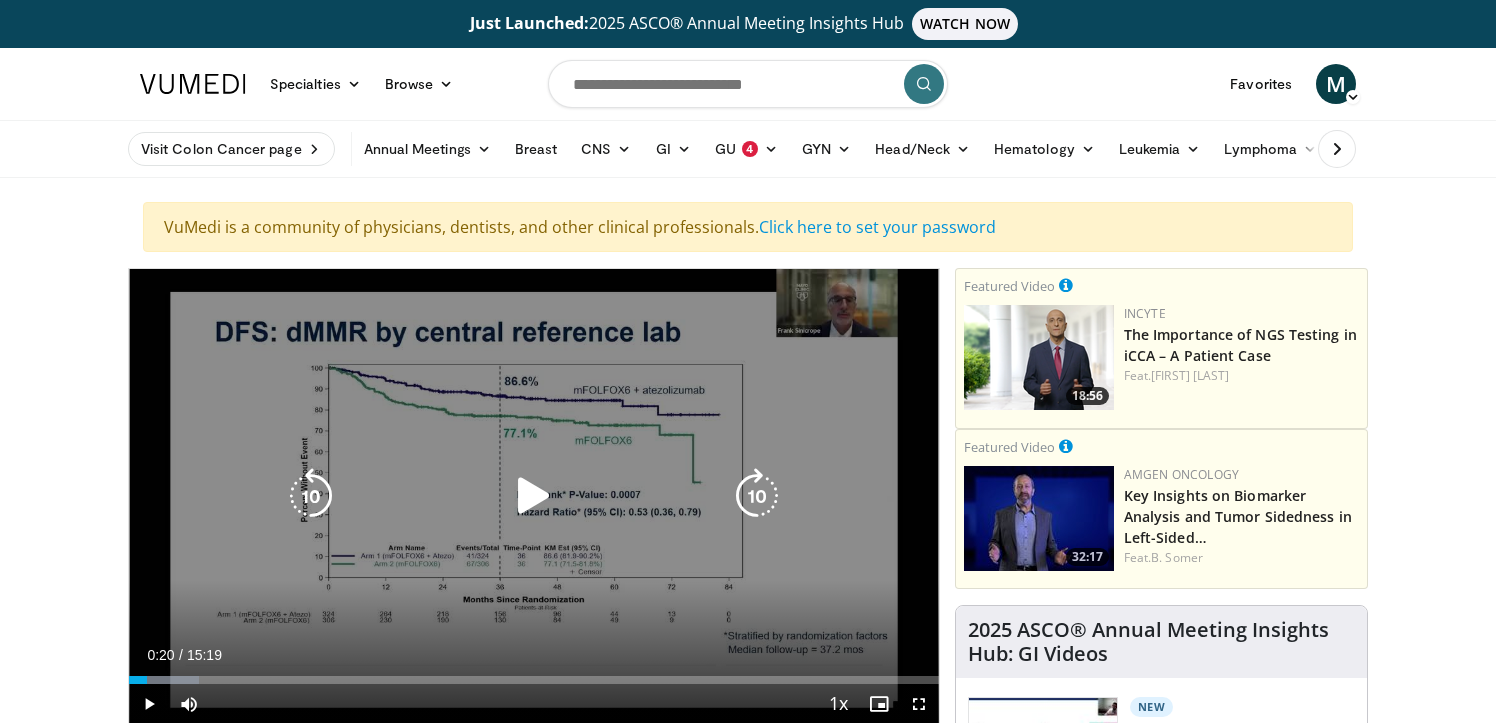 click at bounding box center (534, 496) 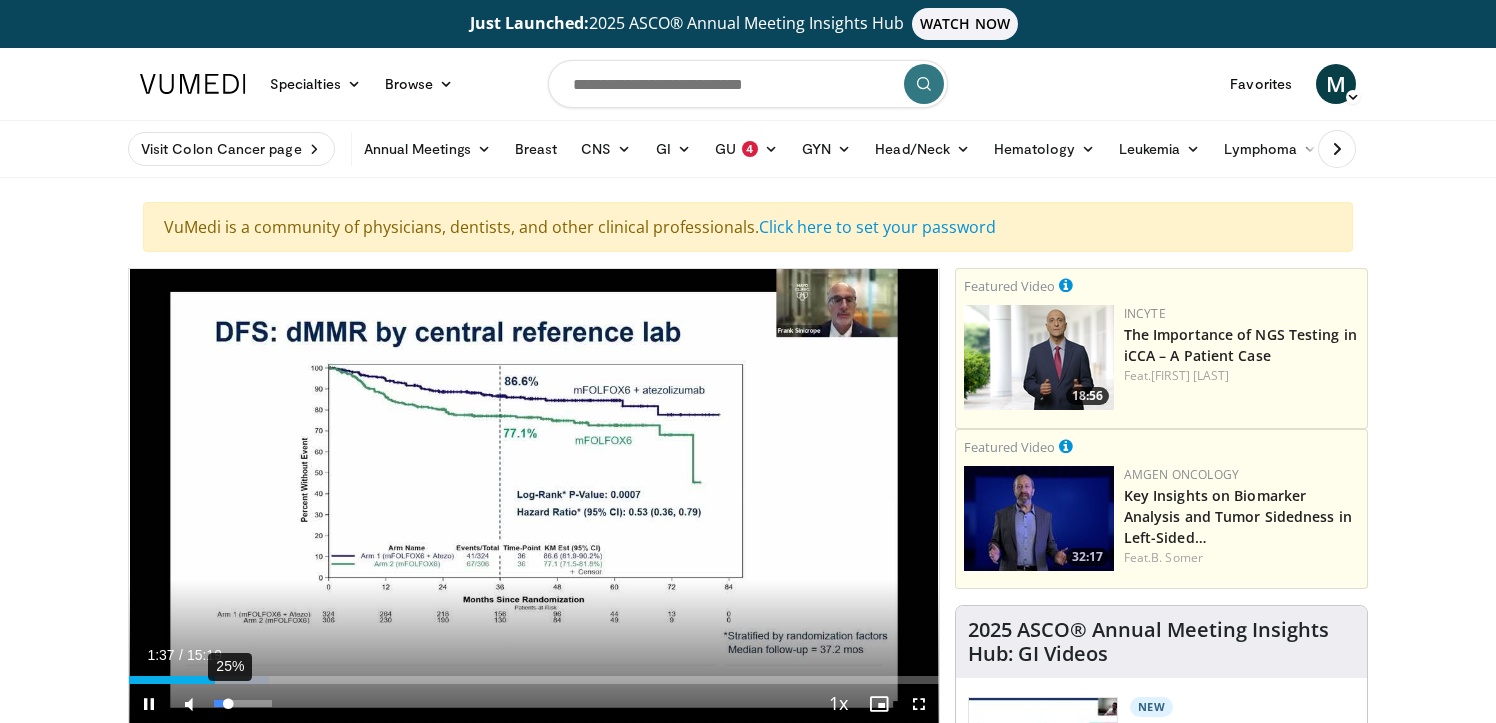 drag, startPoint x: 209, startPoint y: 684, endPoint x: 229, endPoint y: 684, distance: 20 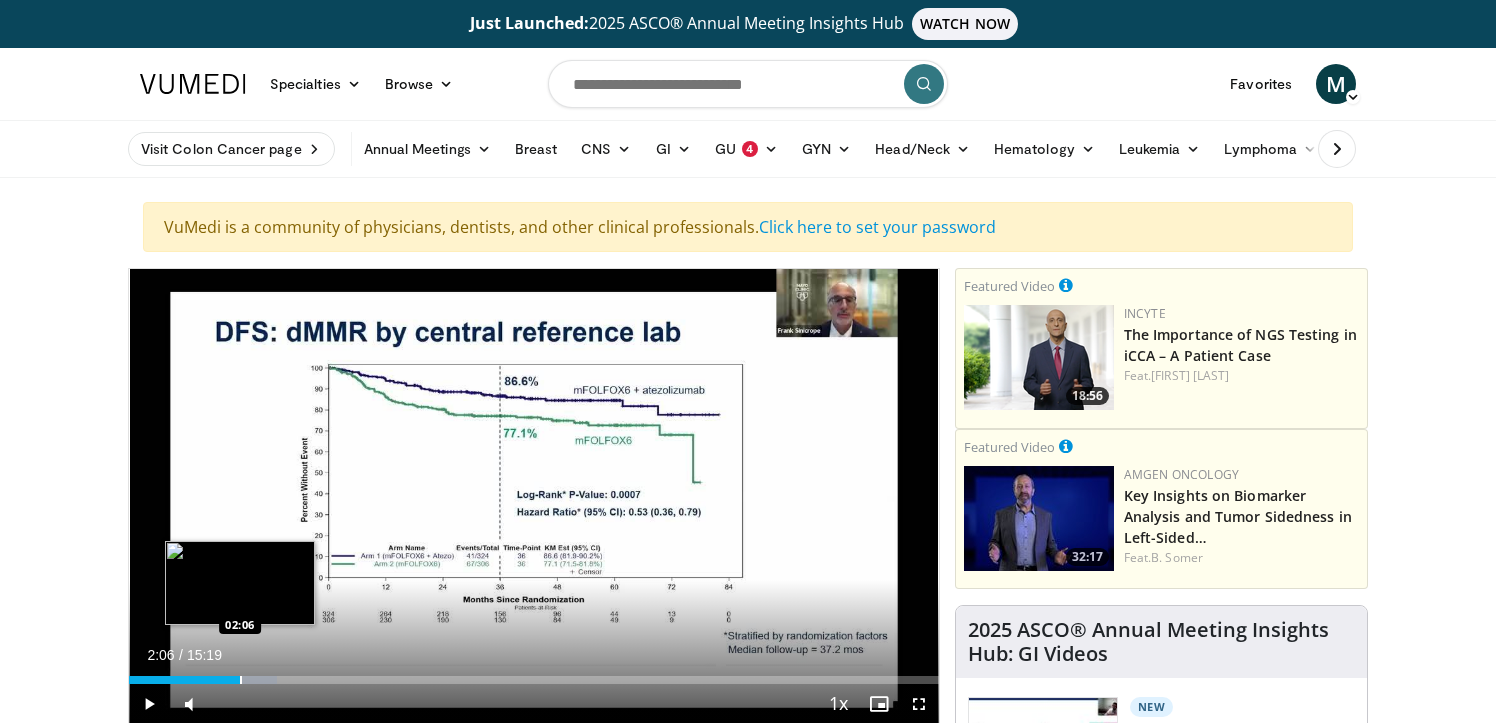 drag, startPoint x: 209, startPoint y: 680, endPoint x: 240, endPoint y: 680, distance: 31 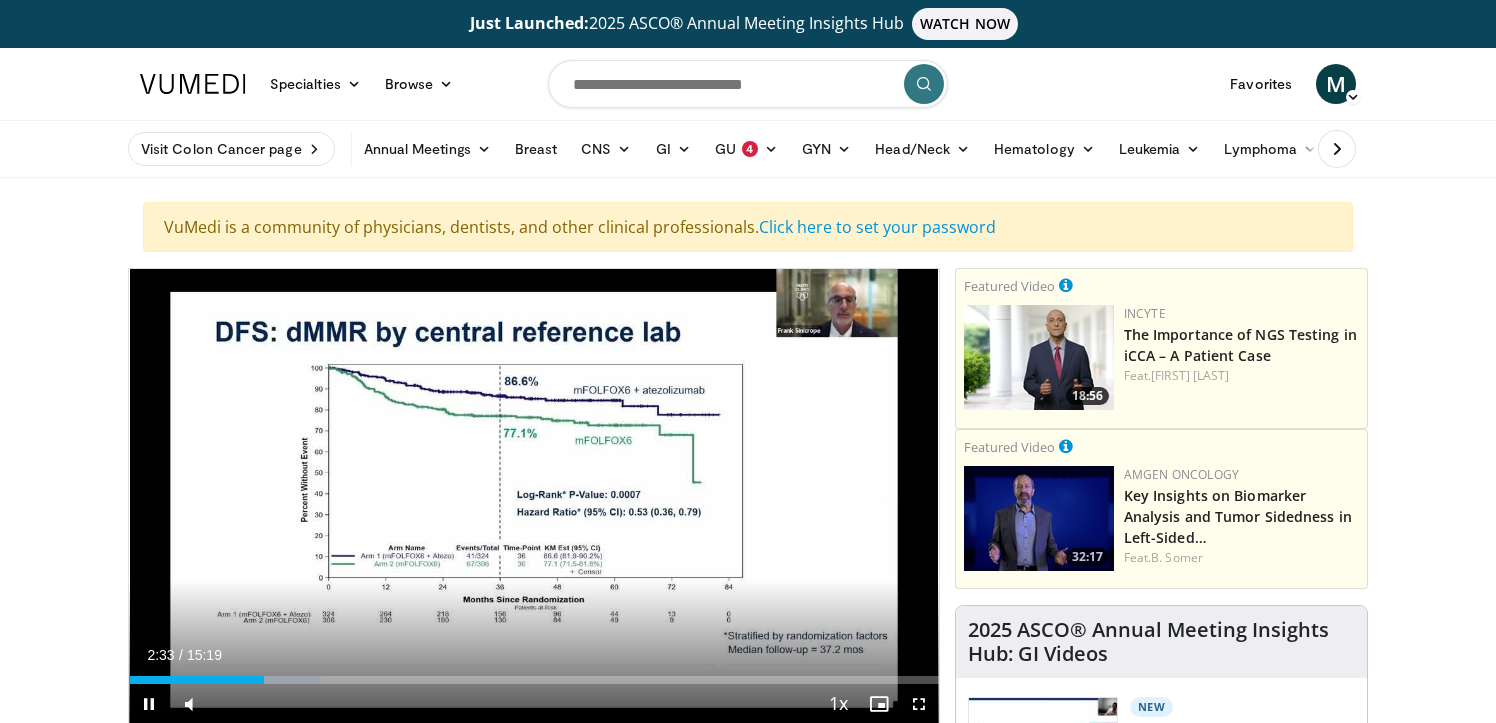 drag, startPoint x: 263, startPoint y: 685, endPoint x: 319, endPoint y: 685, distance: 56 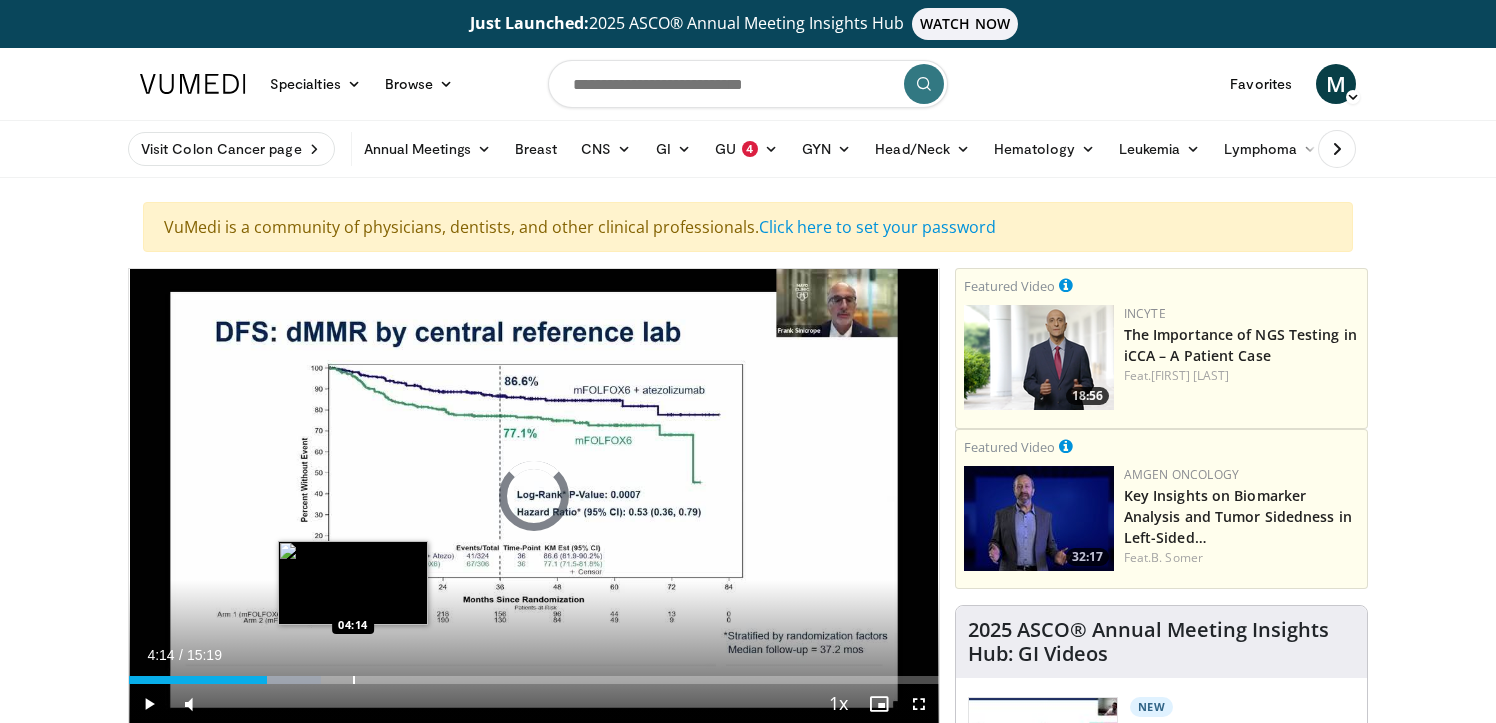 click at bounding box center [354, 680] 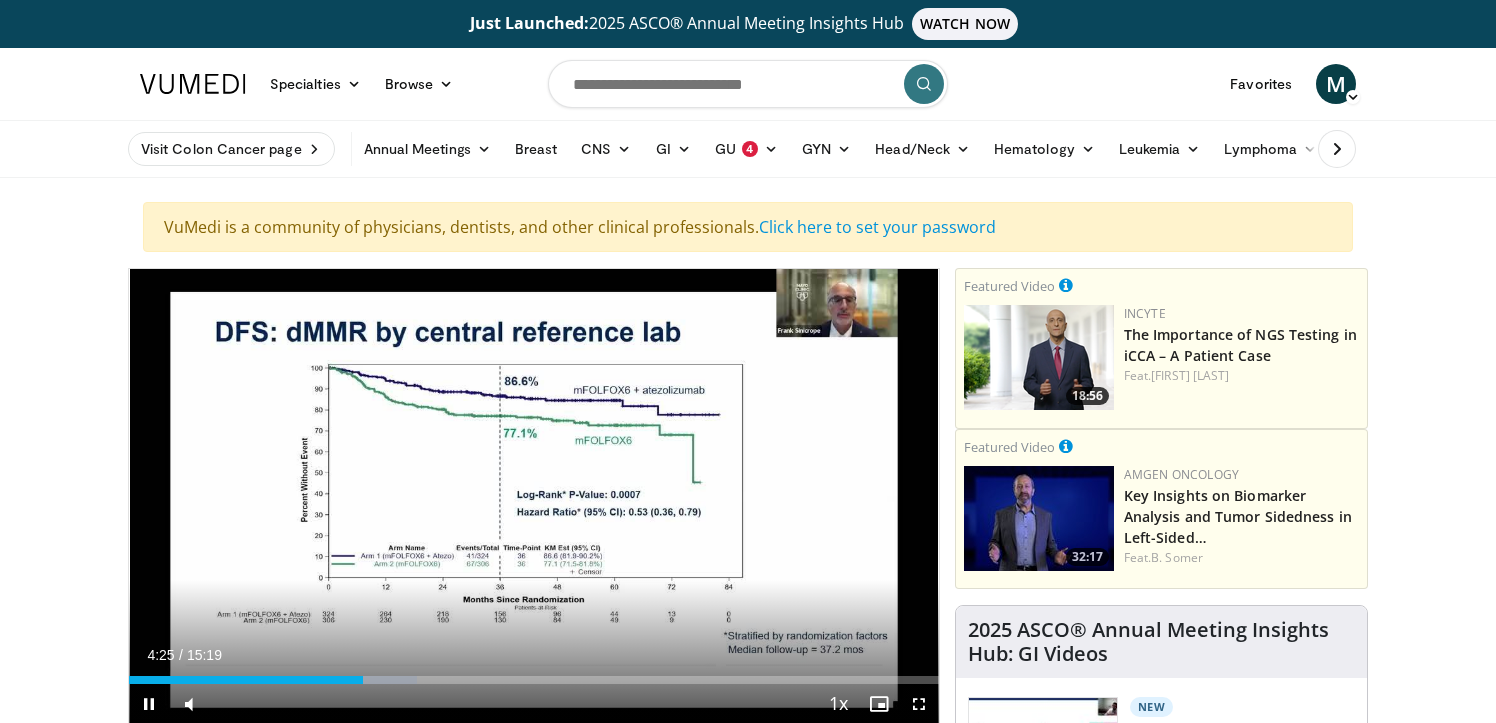 click on "Current Time  4:25 / Duration  15:19 Pause Skip Backward Skip Forward Mute 28% Loaded :  35.58% 04:25 04:14 Stream Type  LIVE Seek to live, currently behind live LIVE   1x Playback Rate 0.5x 0.75x 1x , selected 1.25x 1.5x 1.75x 2x Chapters Chapters Descriptions descriptions off , selected Captions captions settings , opens captions settings dialog captions off , selected Audio Track en (Main) , selected Fullscreen Enable picture-in-picture mode" at bounding box center (534, 704) 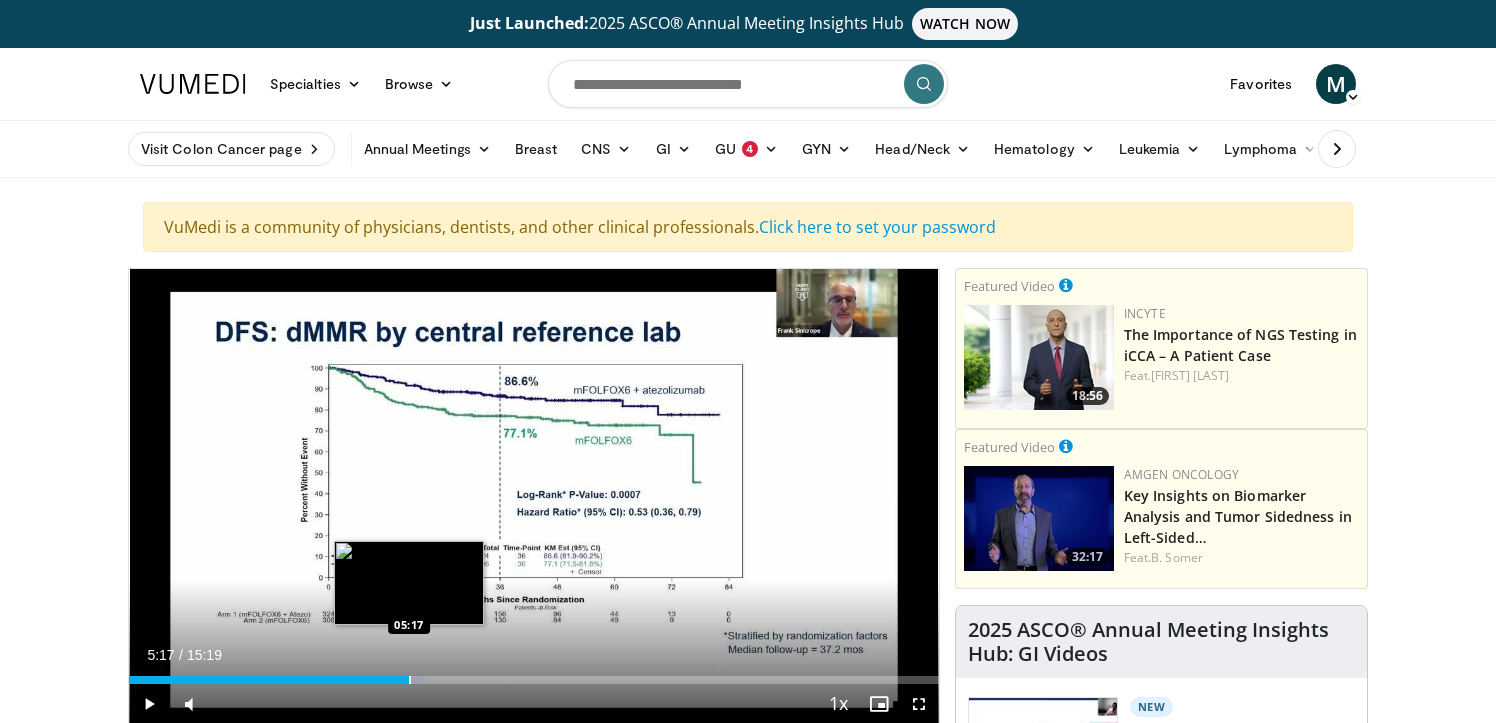click at bounding box center (410, 680) 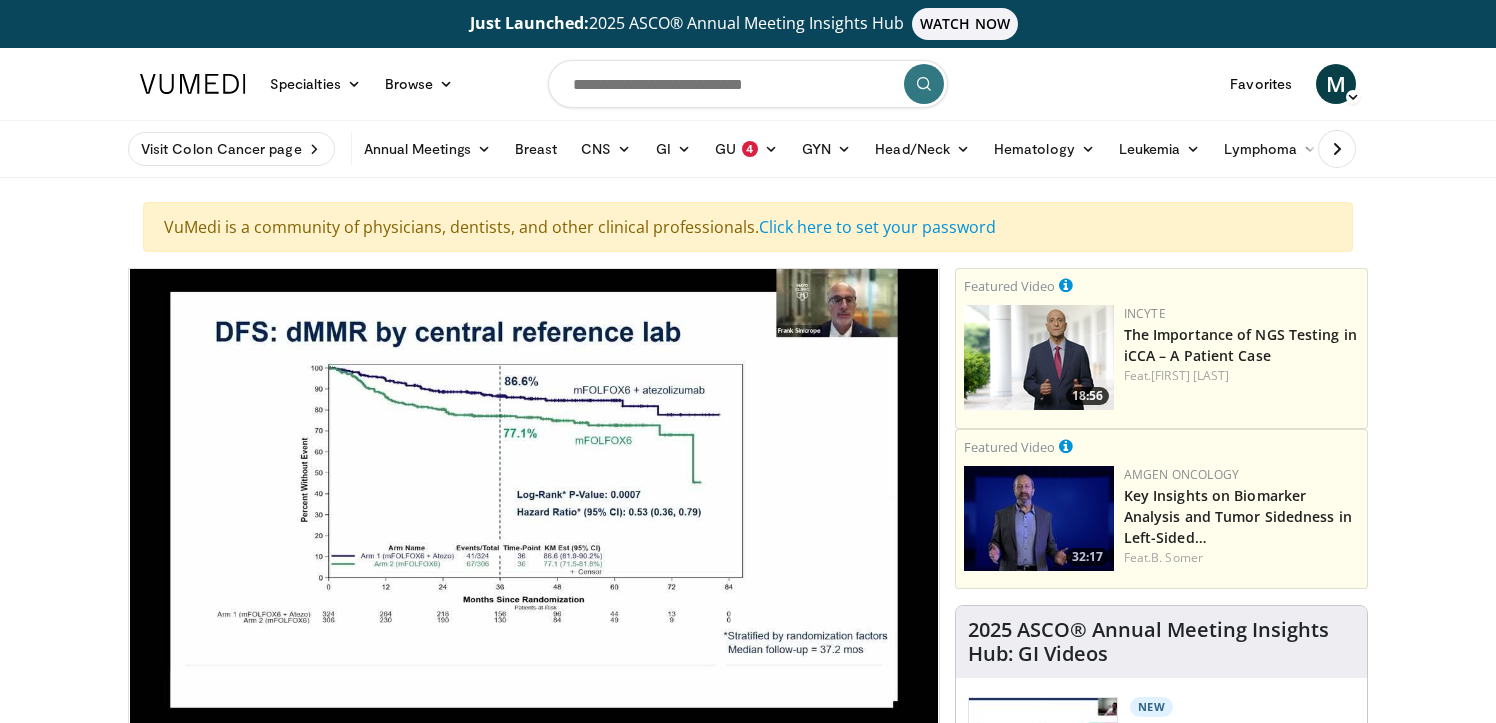 click on "**********" at bounding box center [534, 497] 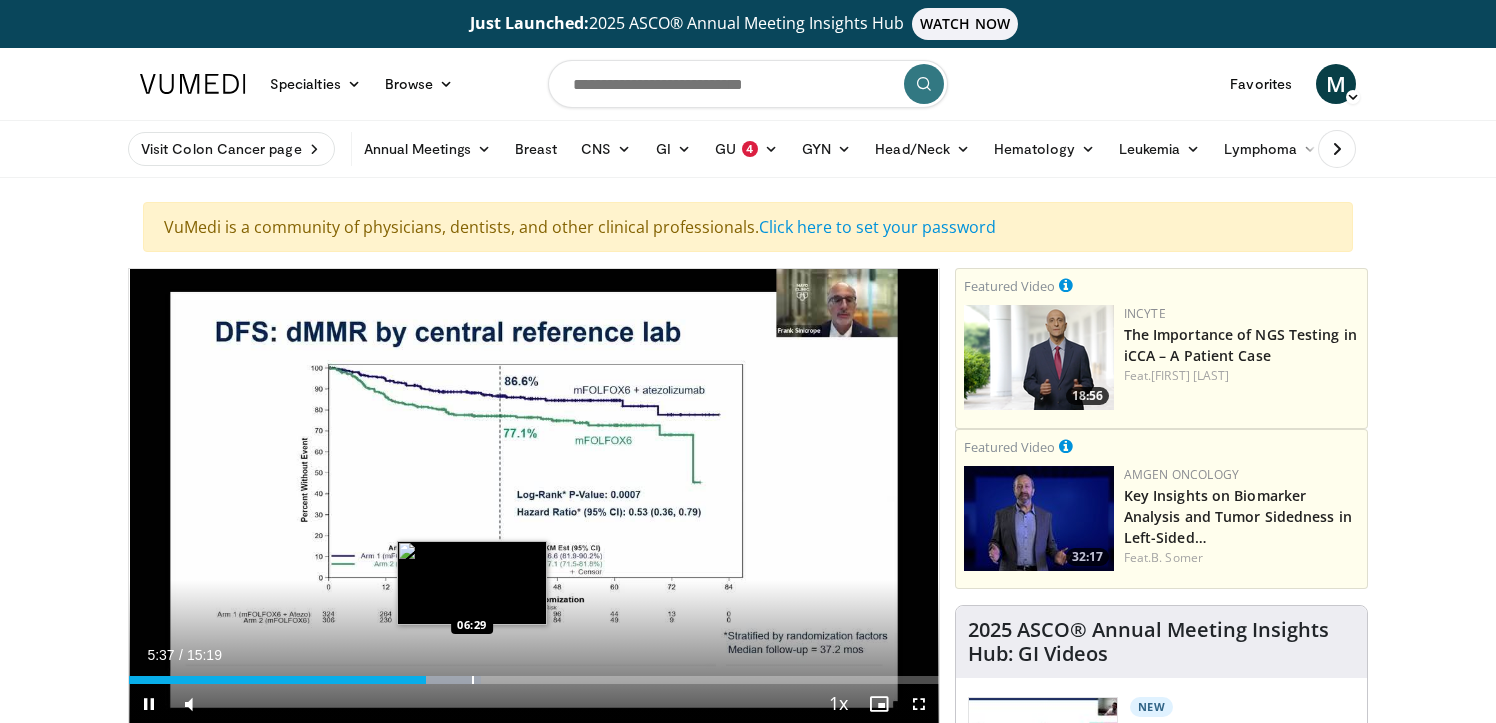 click at bounding box center [440, 680] 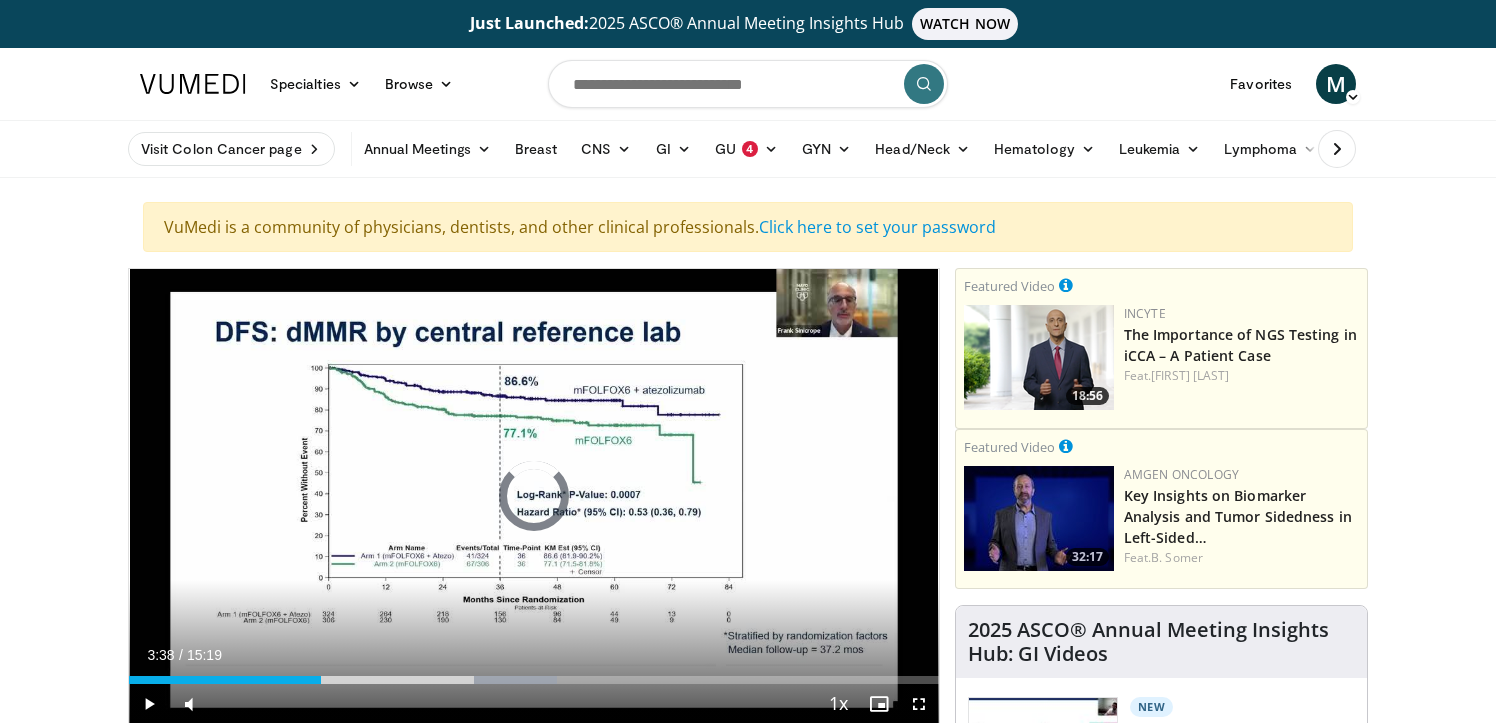click at bounding box center [322, 680] 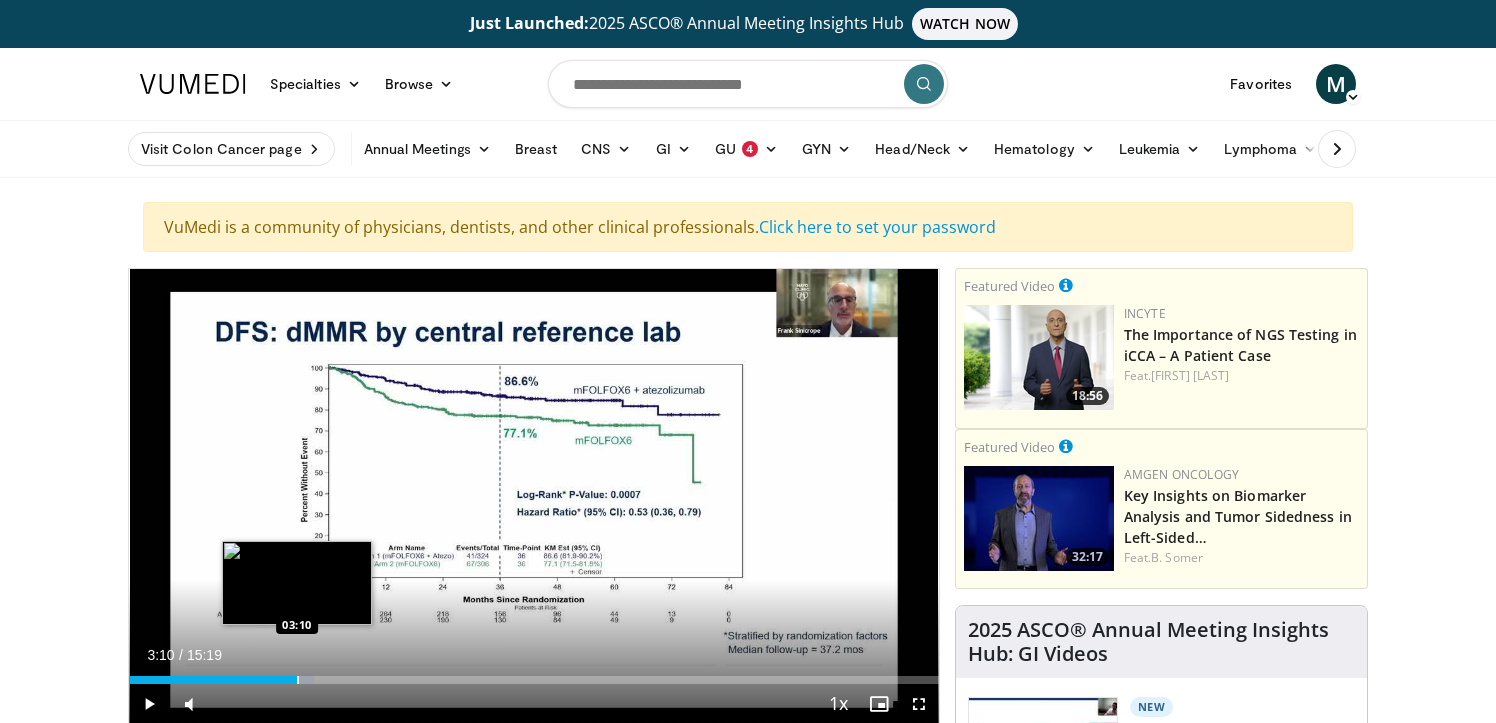click at bounding box center (298, 680) 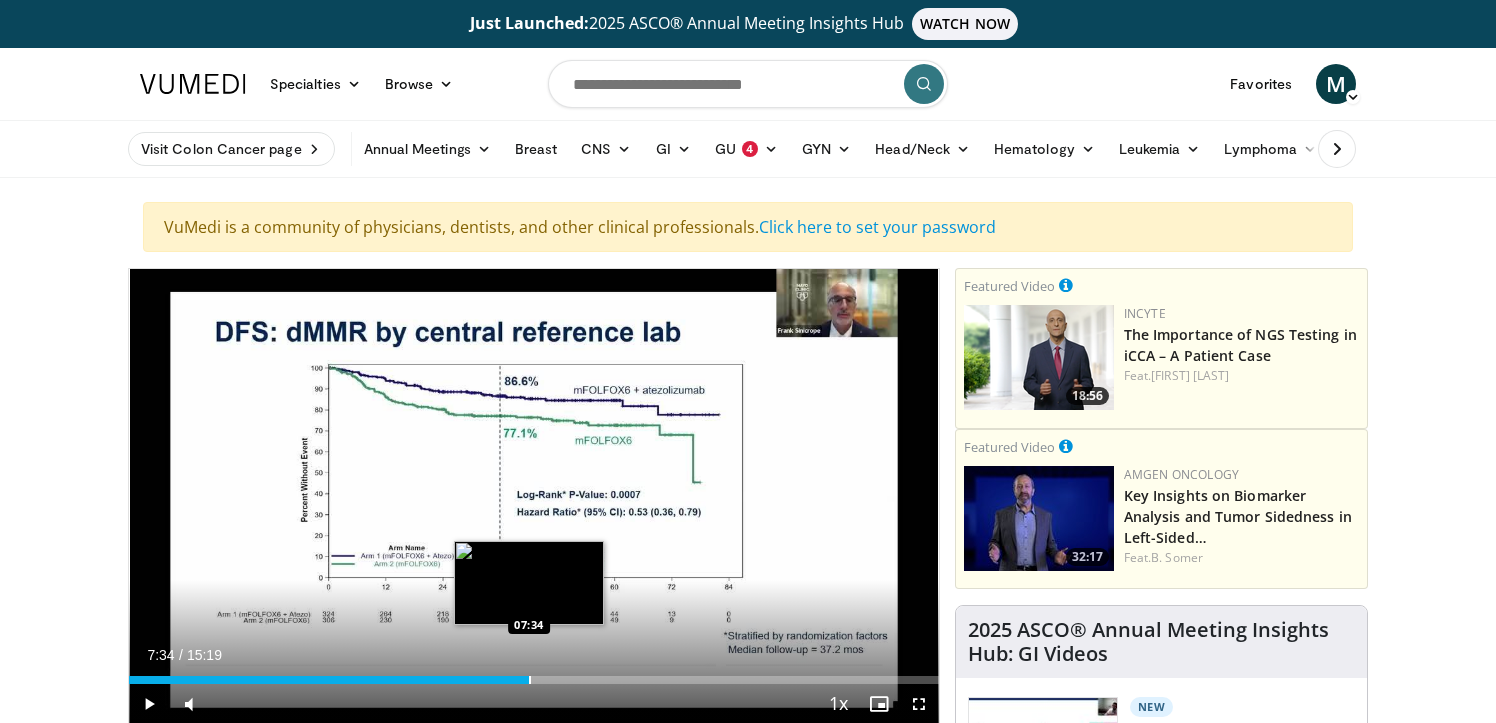 click at bounding box center (530, 680) 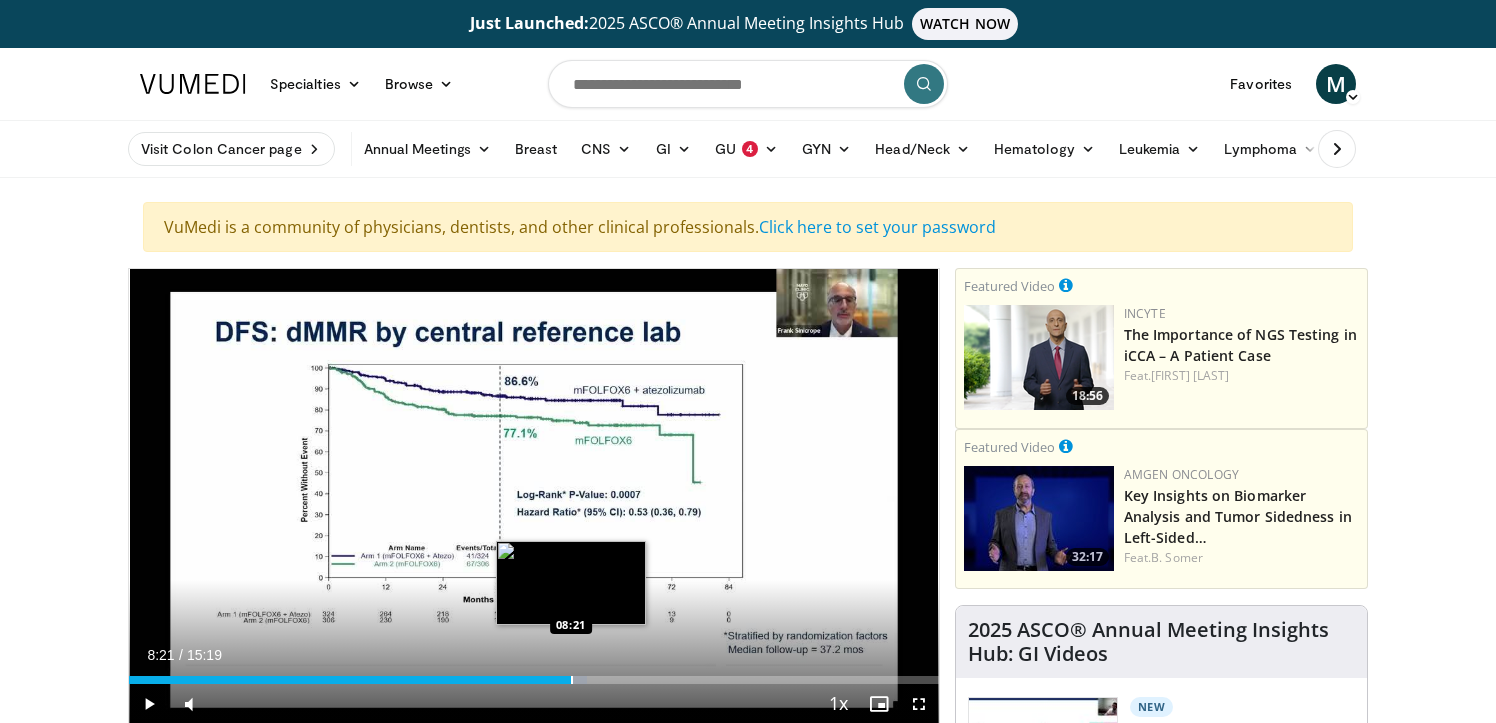 click at bounding box center [572, 680] 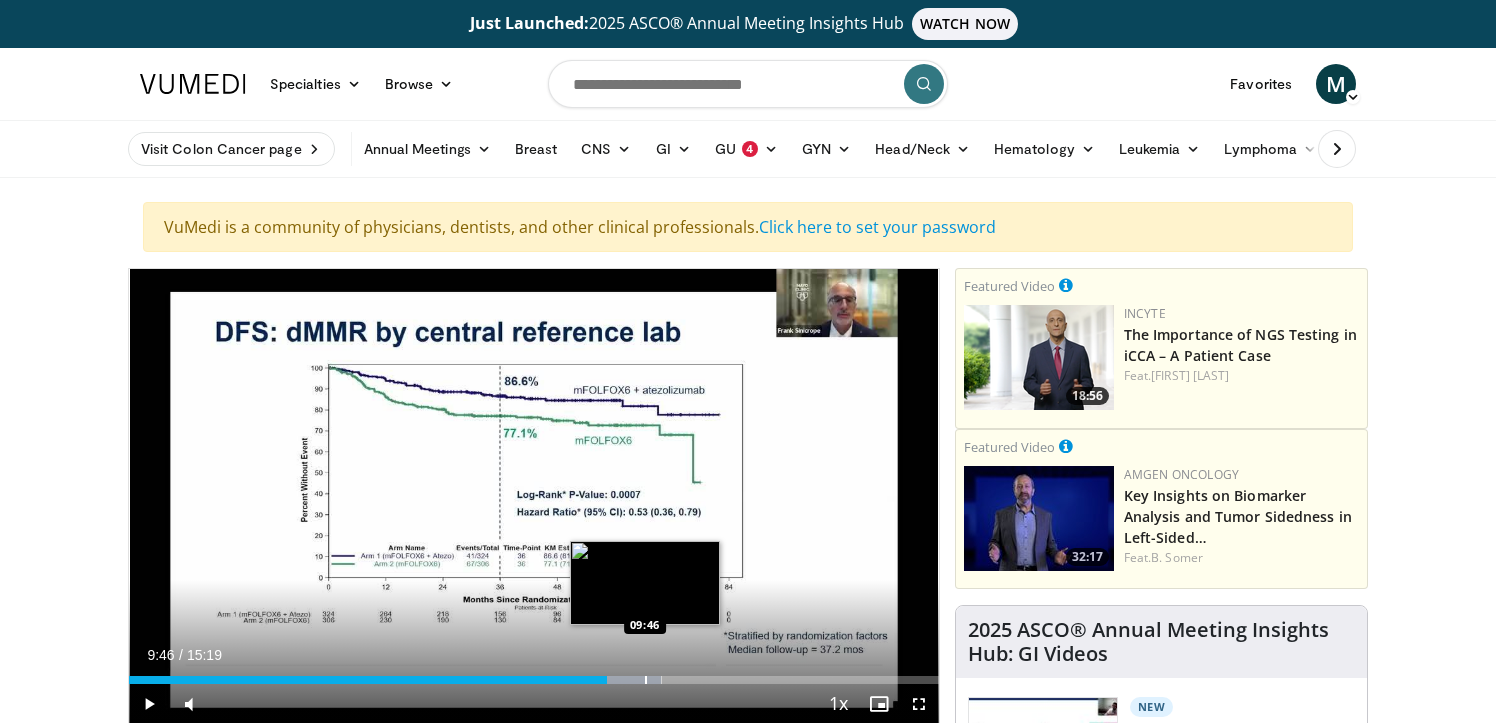 click at bounding box center [646, 680] 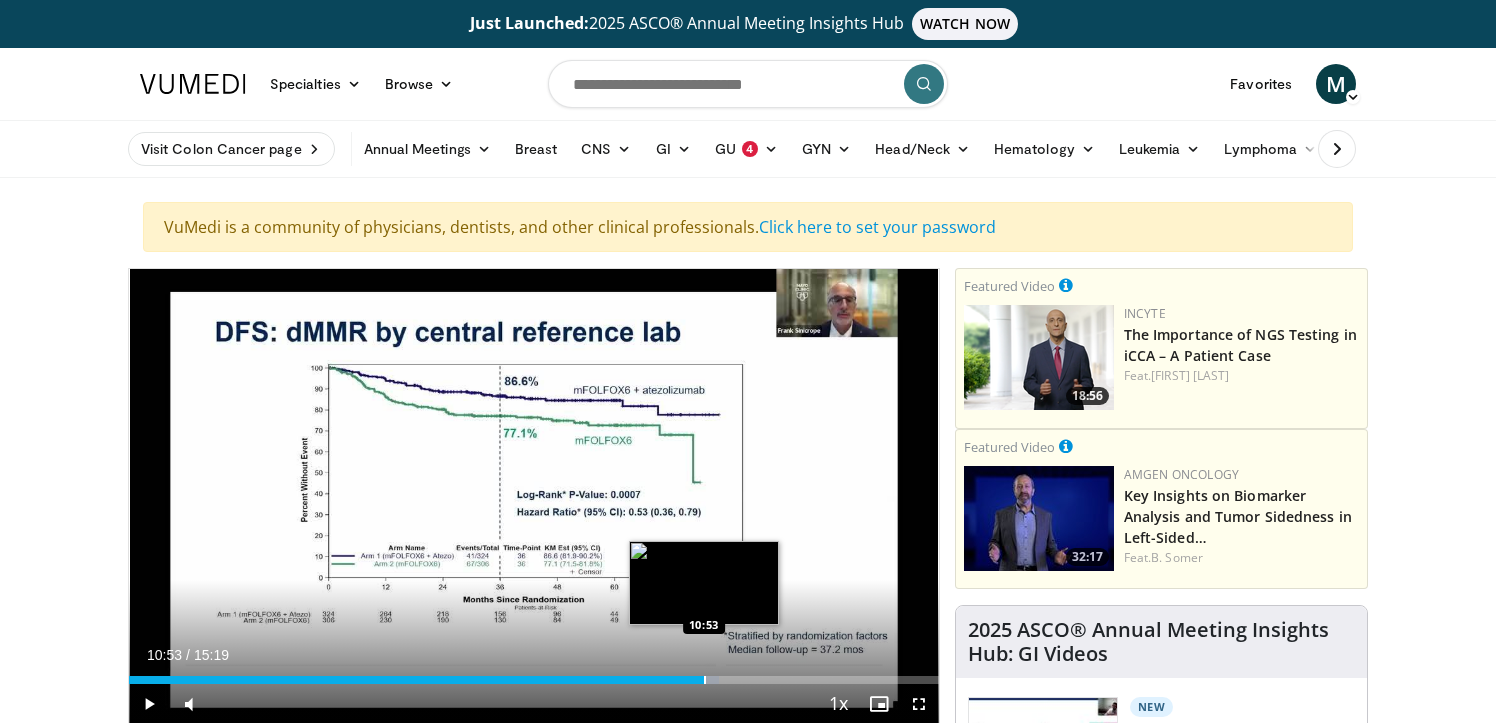 click at bounding box center [705, 680] 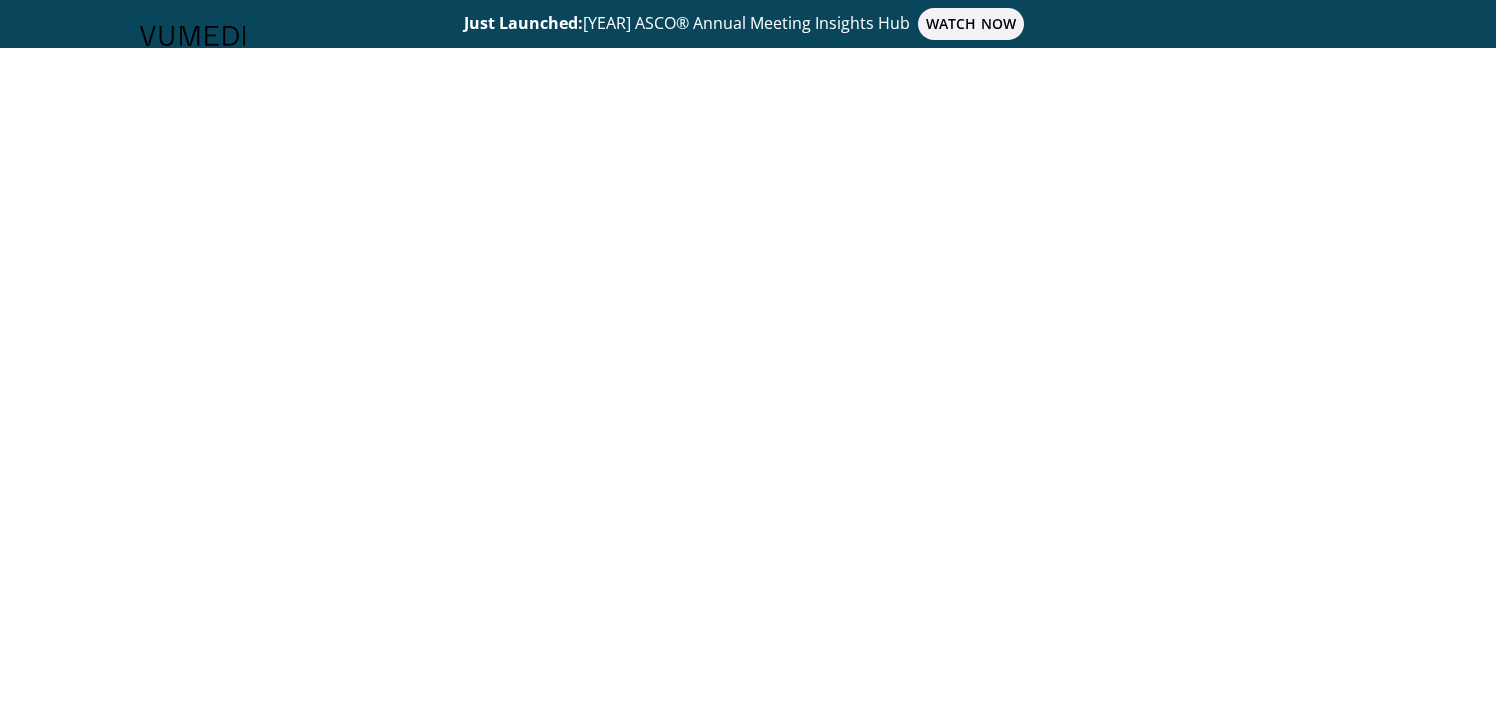scroll, scrollTop: 0, scrollLeft: 0, axis: both 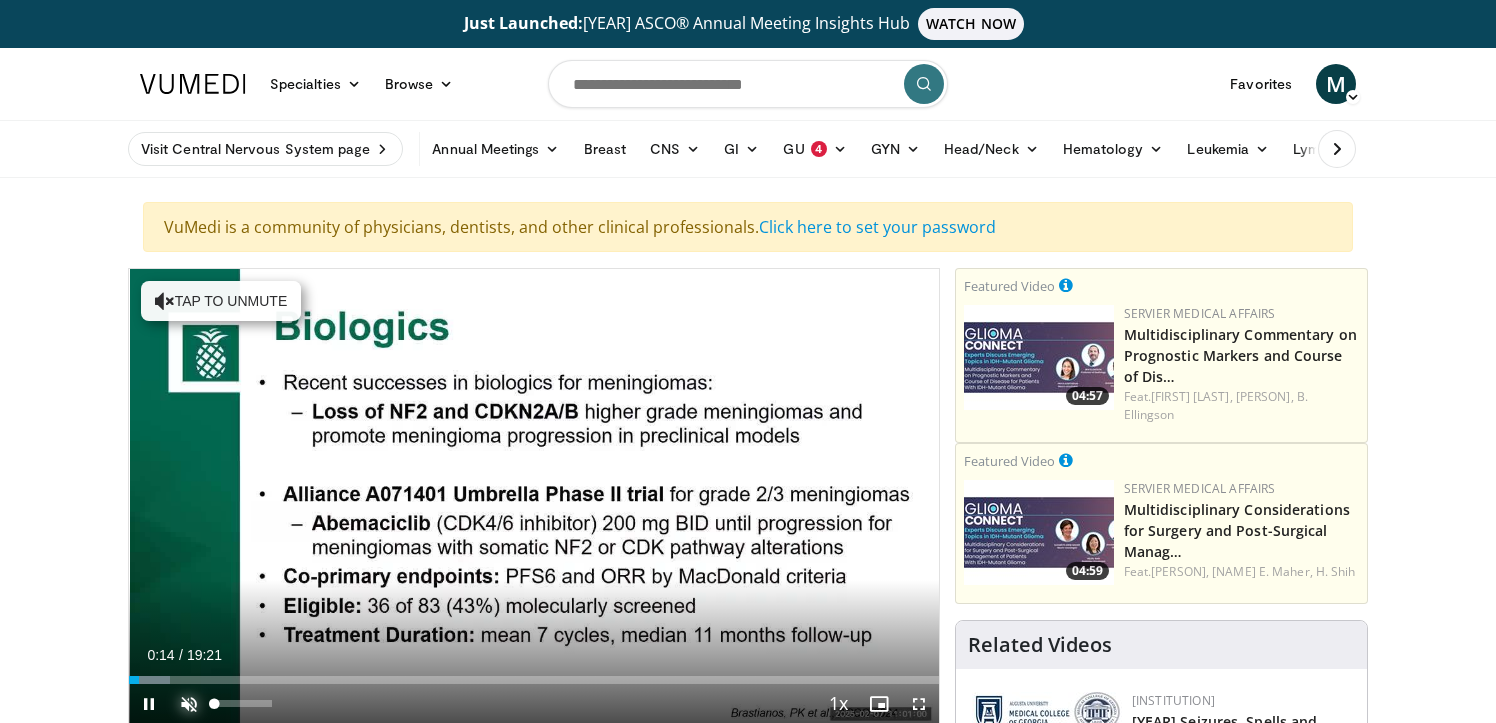 click at bounding box center [189, 704] 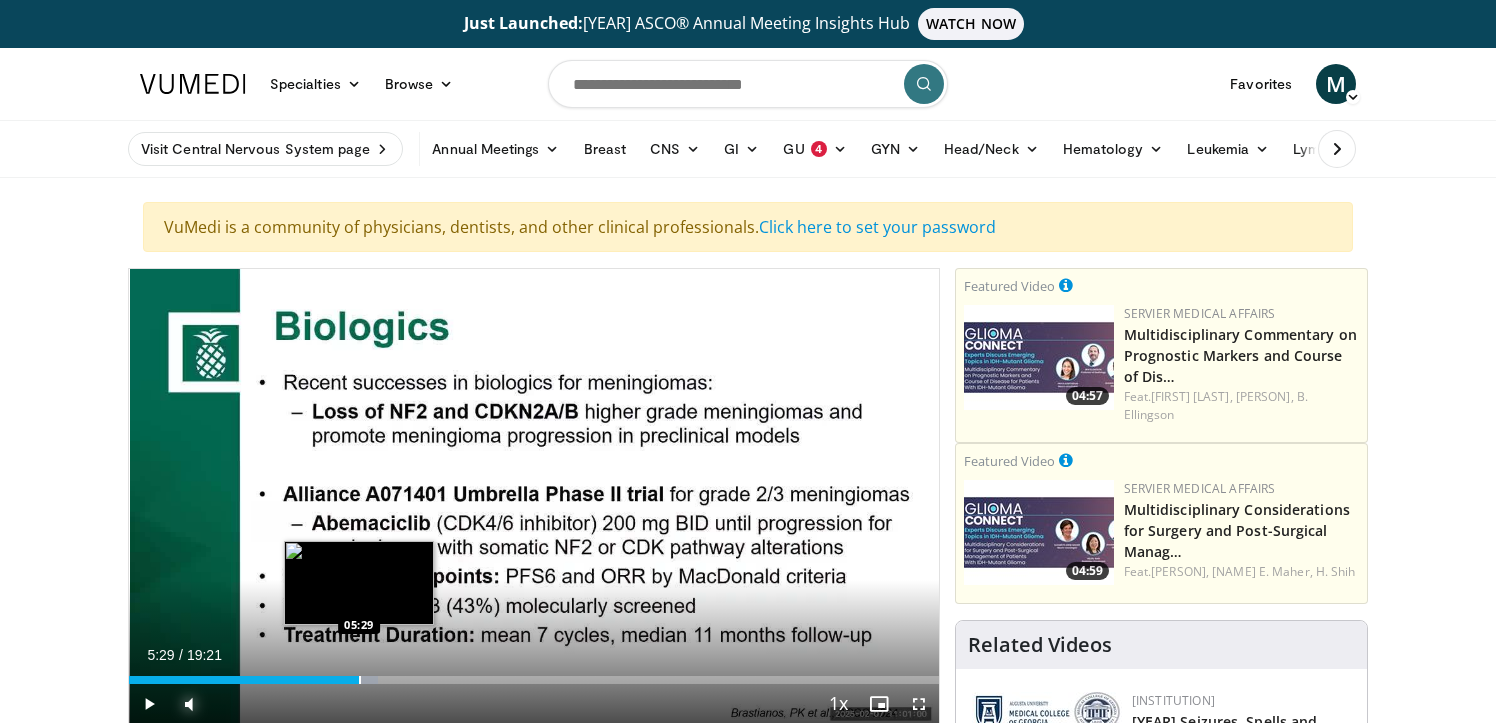 click at bounding box center (360, 680) 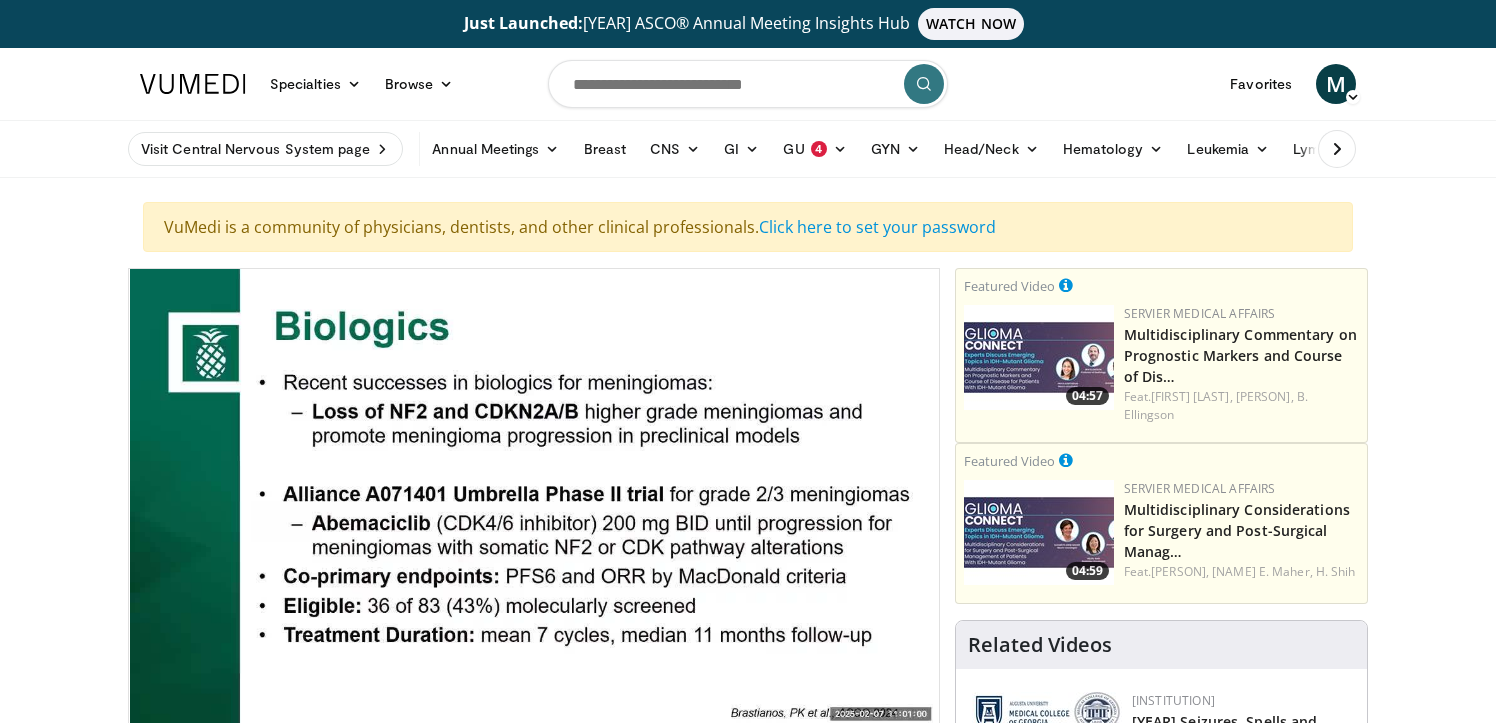 click on "**********" at bounding box center [534, 497] 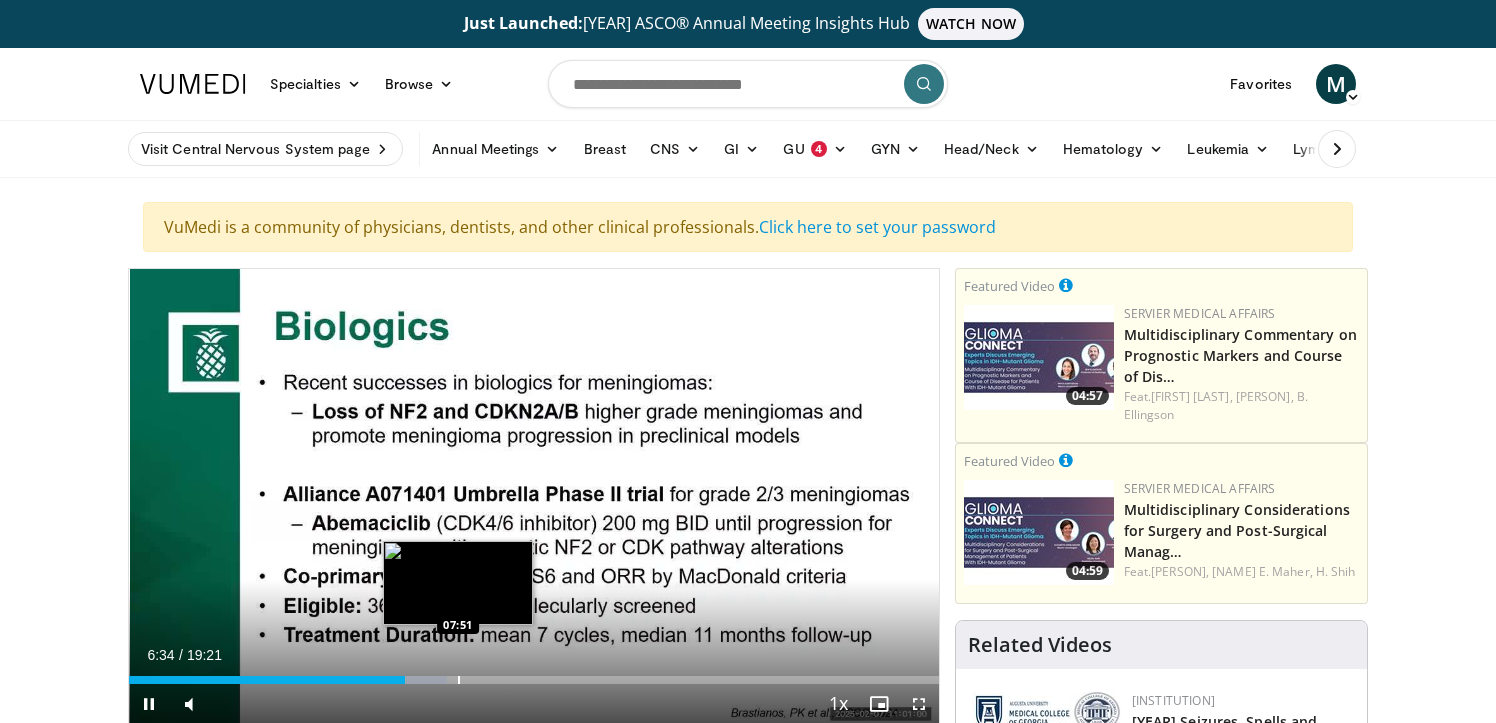click at bounding box center (459, 680) 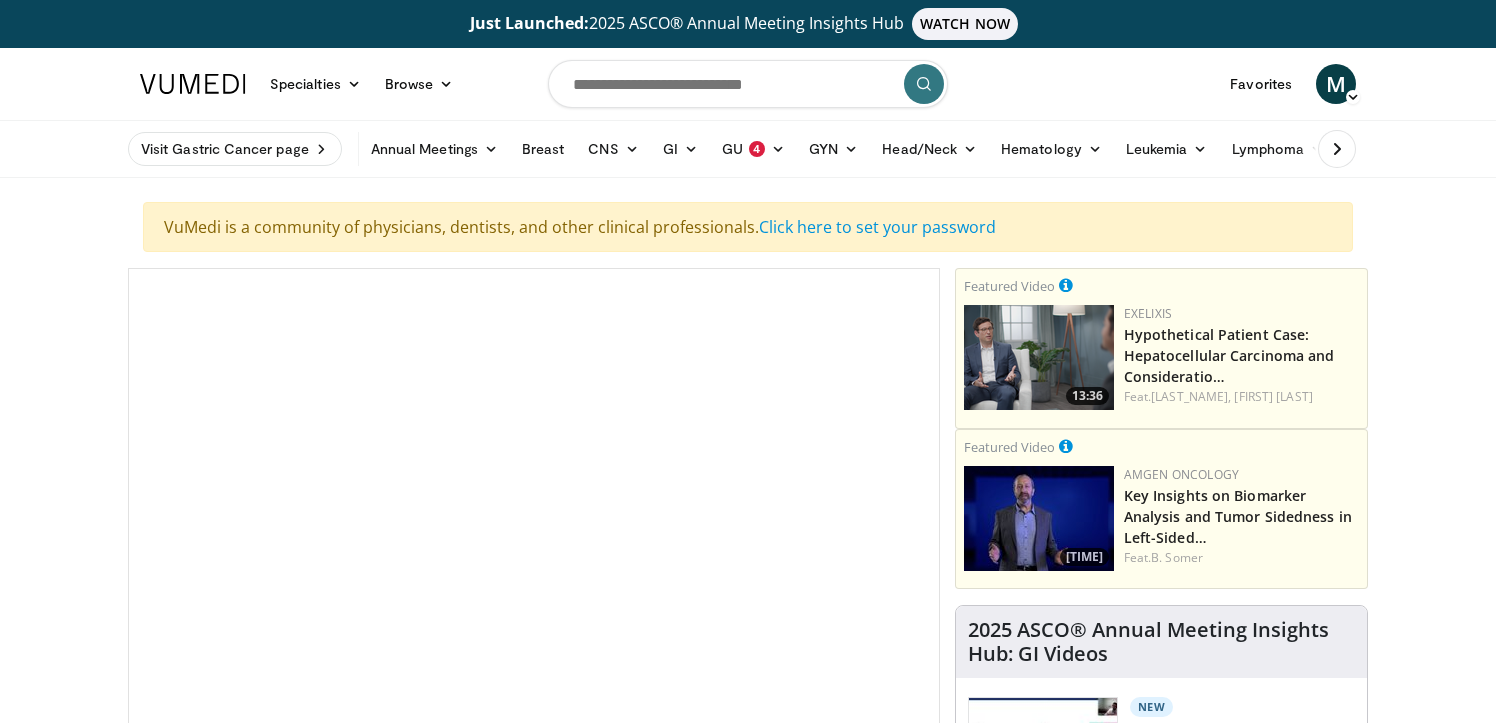 scroll, scrollTop: 0, scrollLeft: 0, axis: both 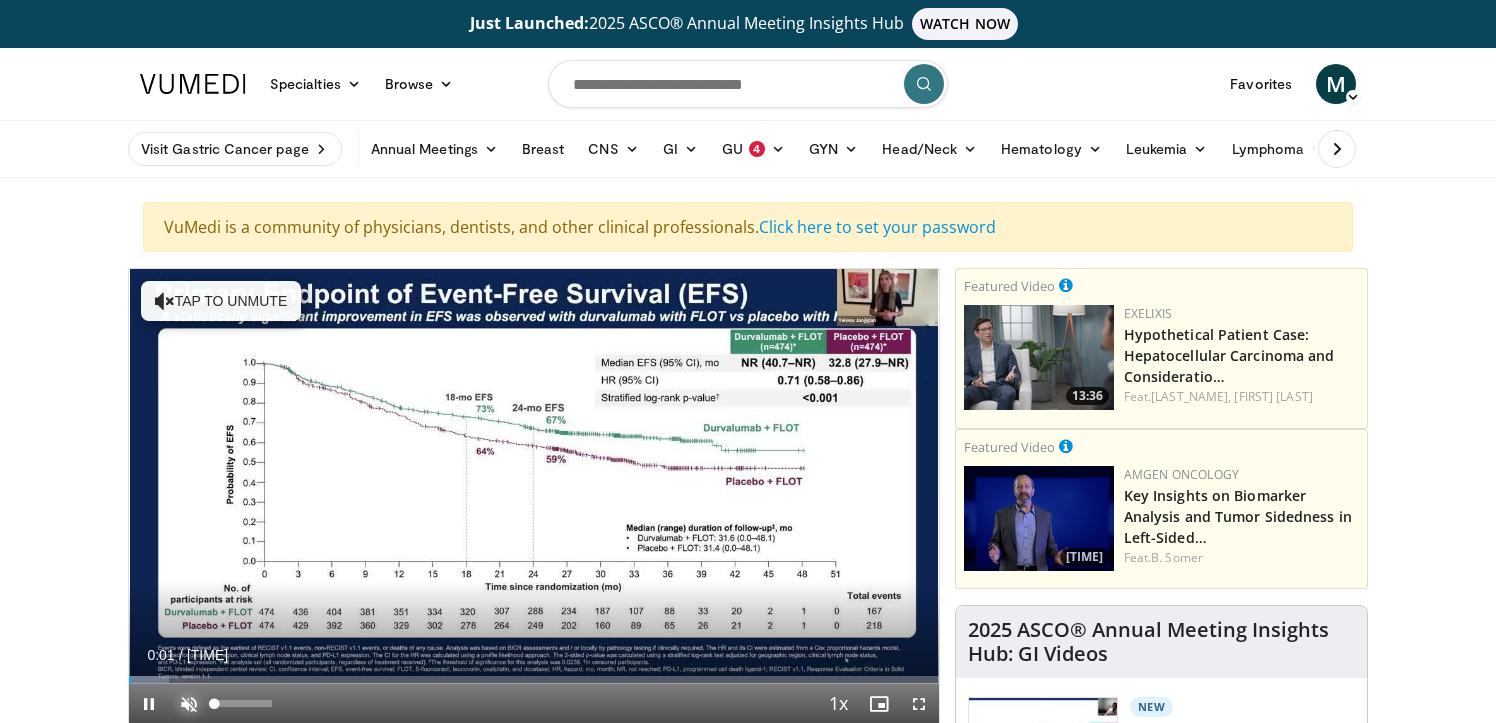 click at bounding box center (189, 704) 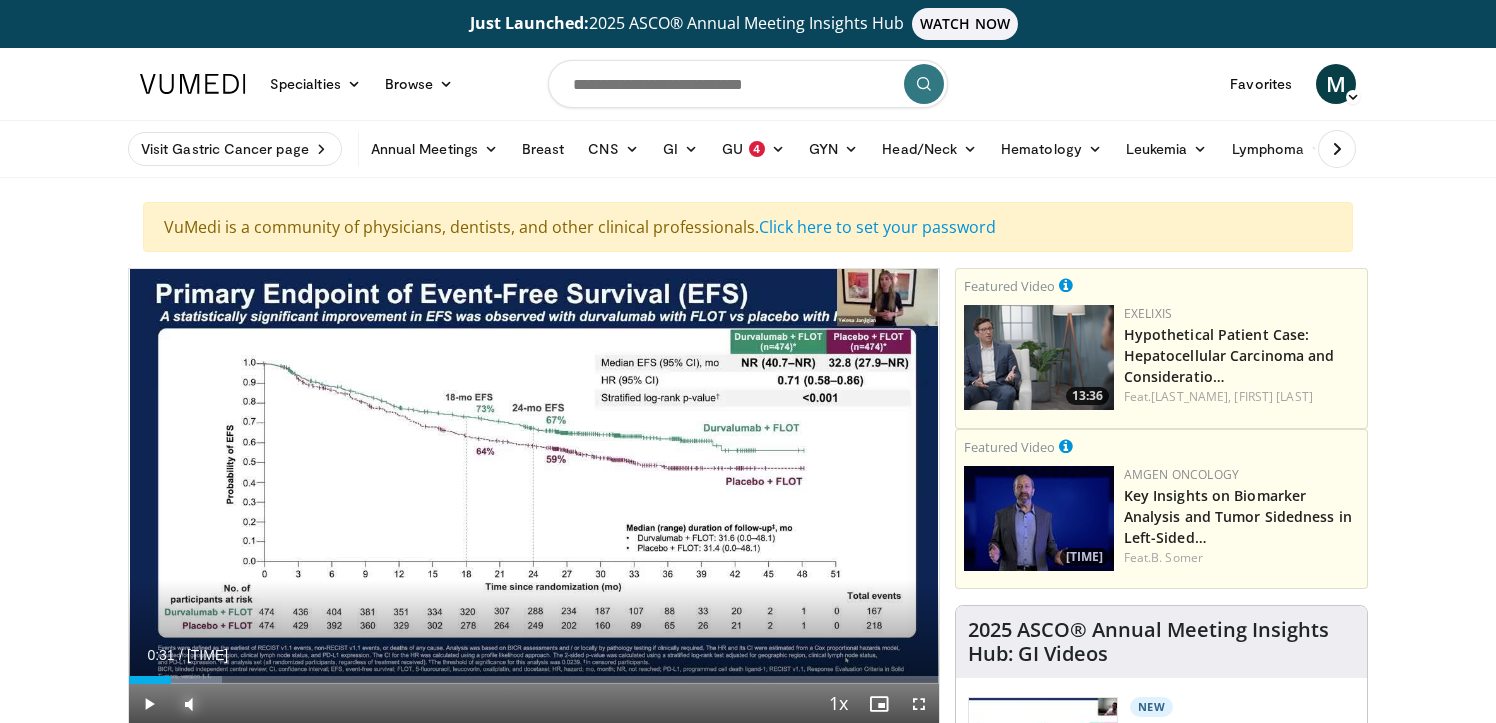 drag, startPoint x: 134, startPoint y: 678, endPoint x: 171, endPoint y: 675, distance: 37.12142 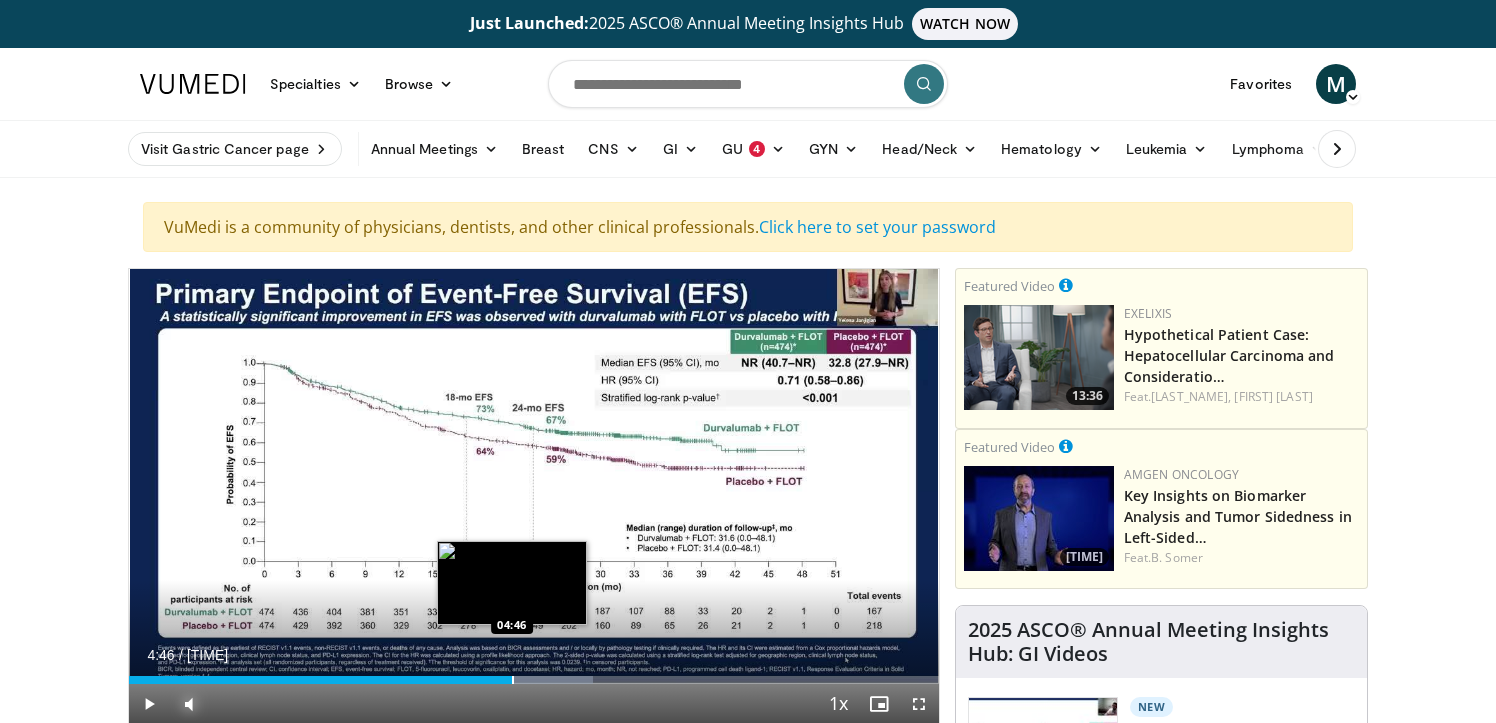 drag, startPoint x: 187, startPoint y: 683, endPoint x: 511, endPoint y: 676, distance: 324.07562 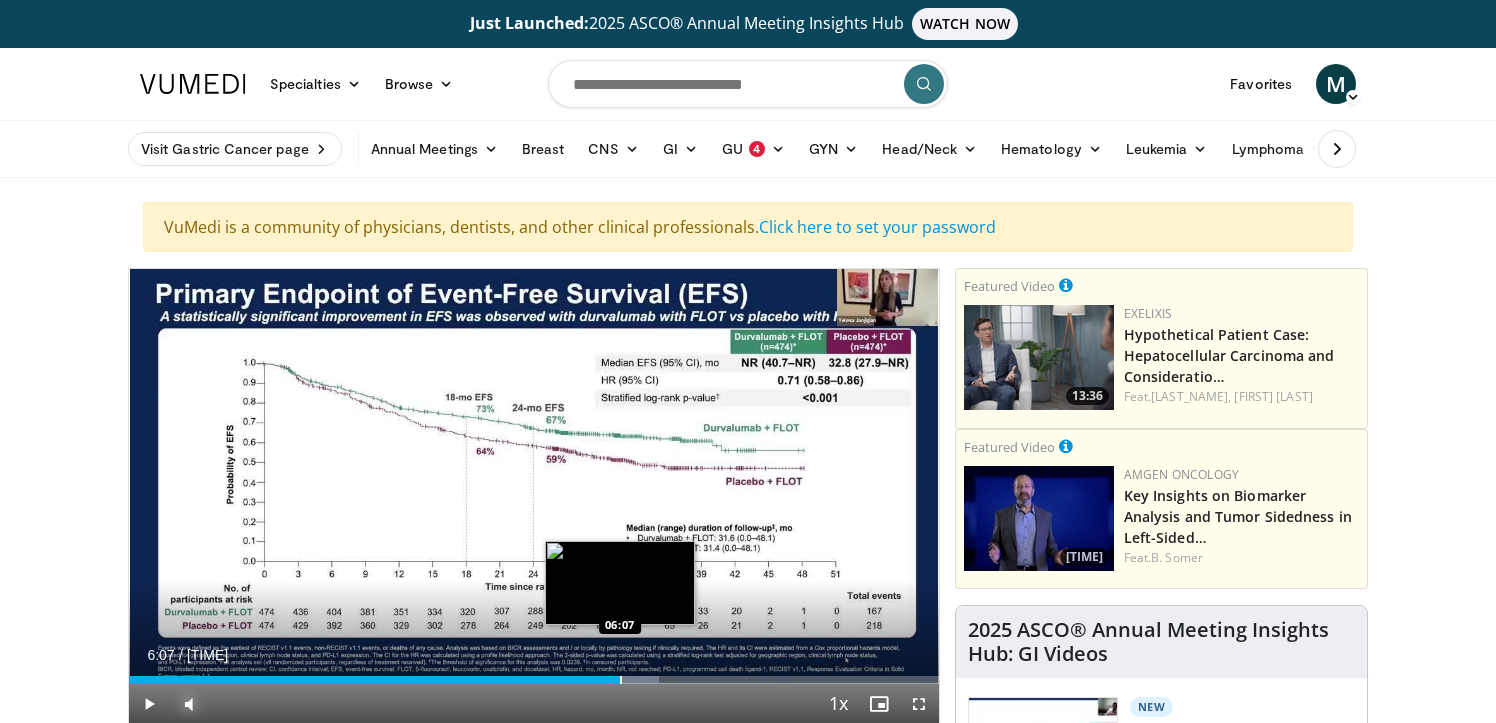 click at bounding box center (621, 680) 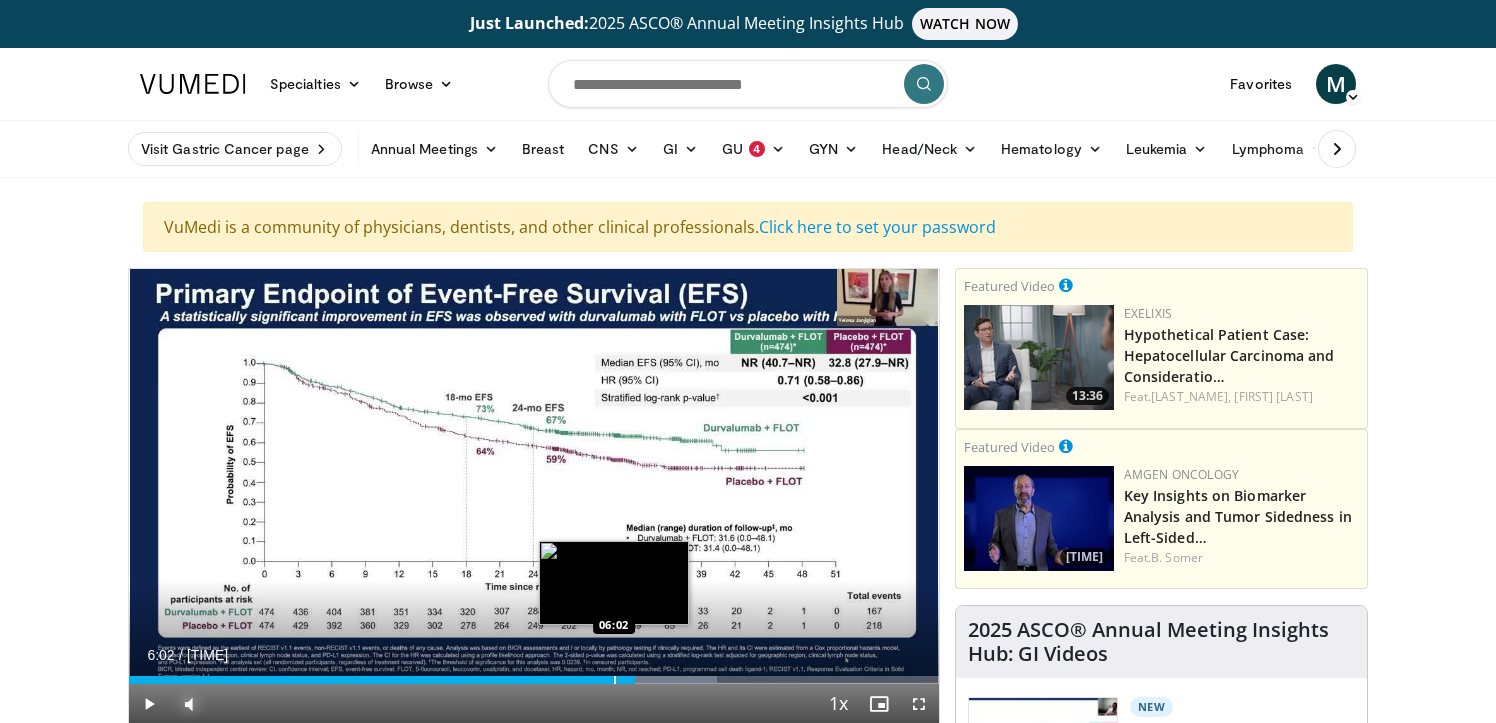 click at bounding box center [615, 680] 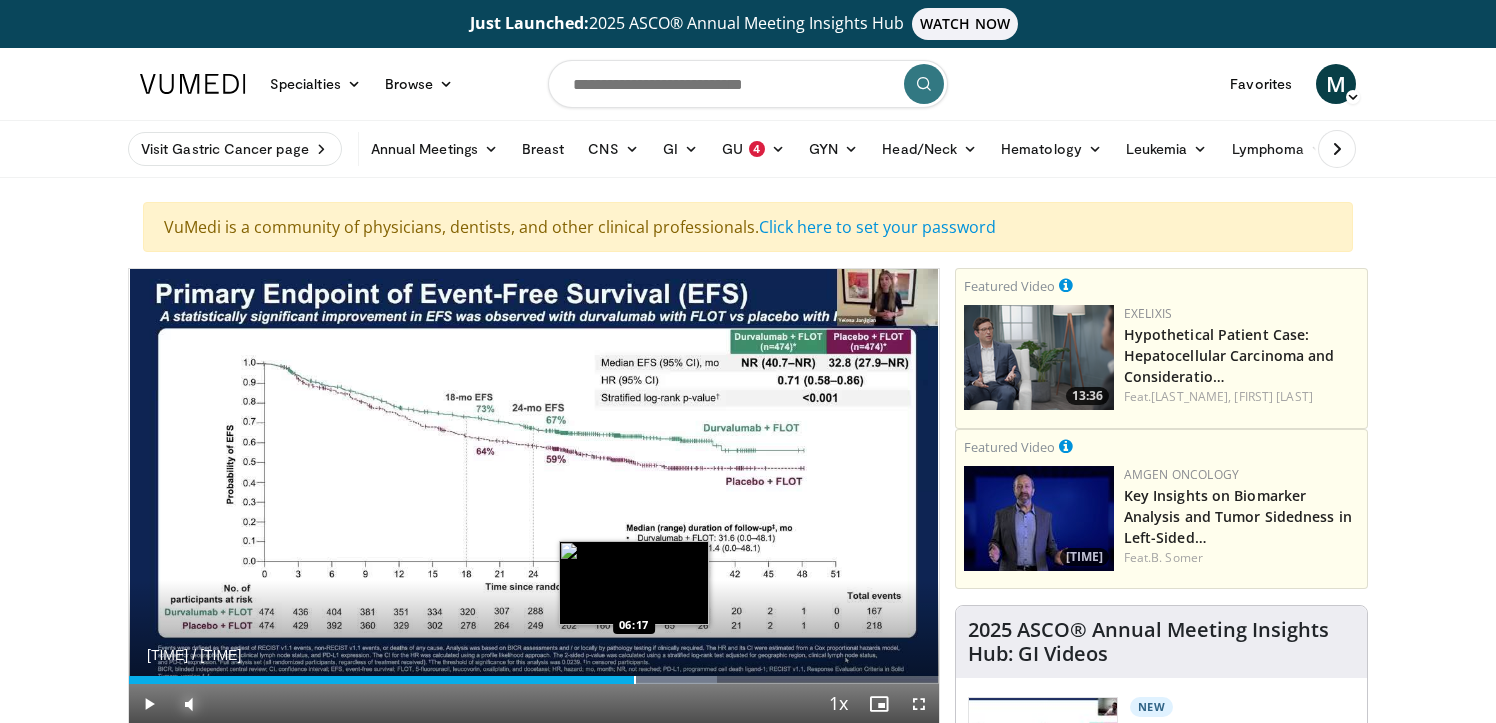 click at bounding box center (635, 680) 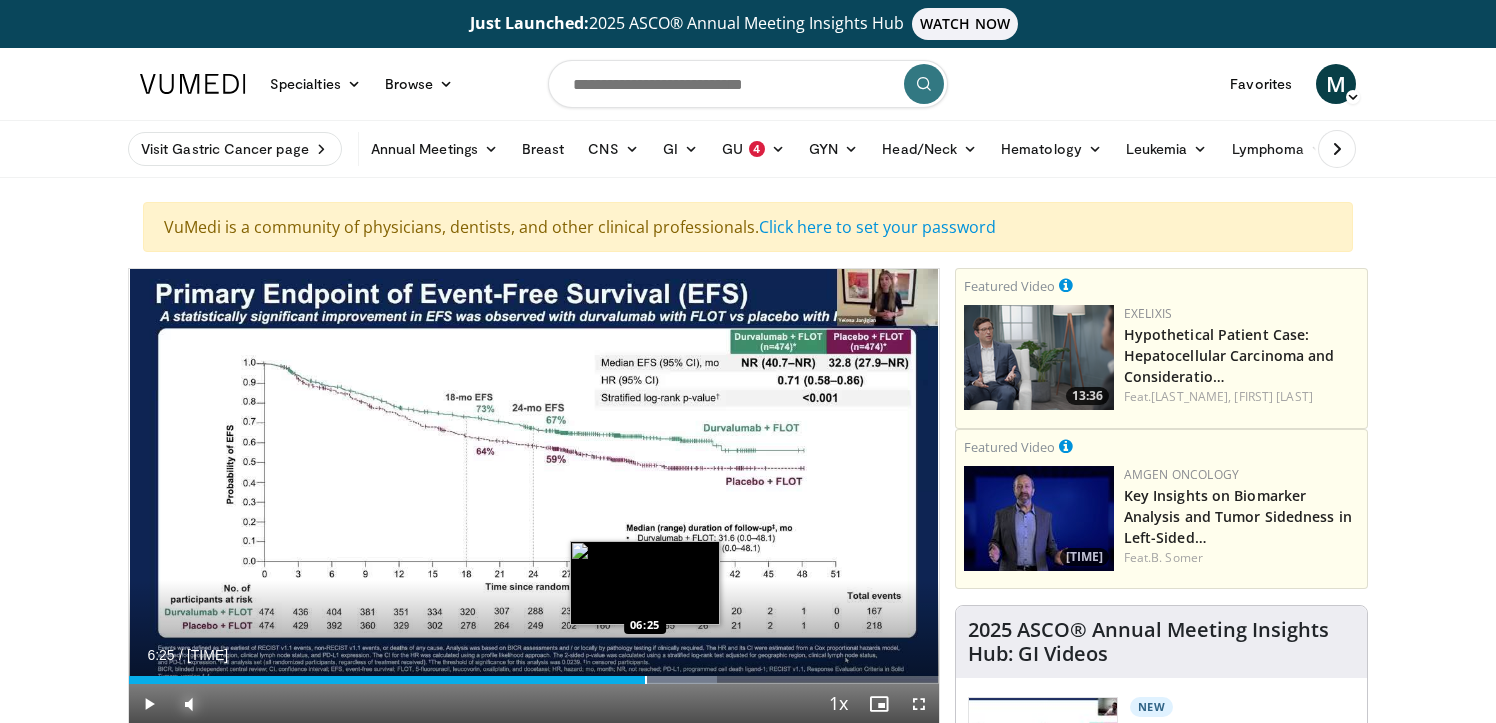 click at bounding box center (646, 680) 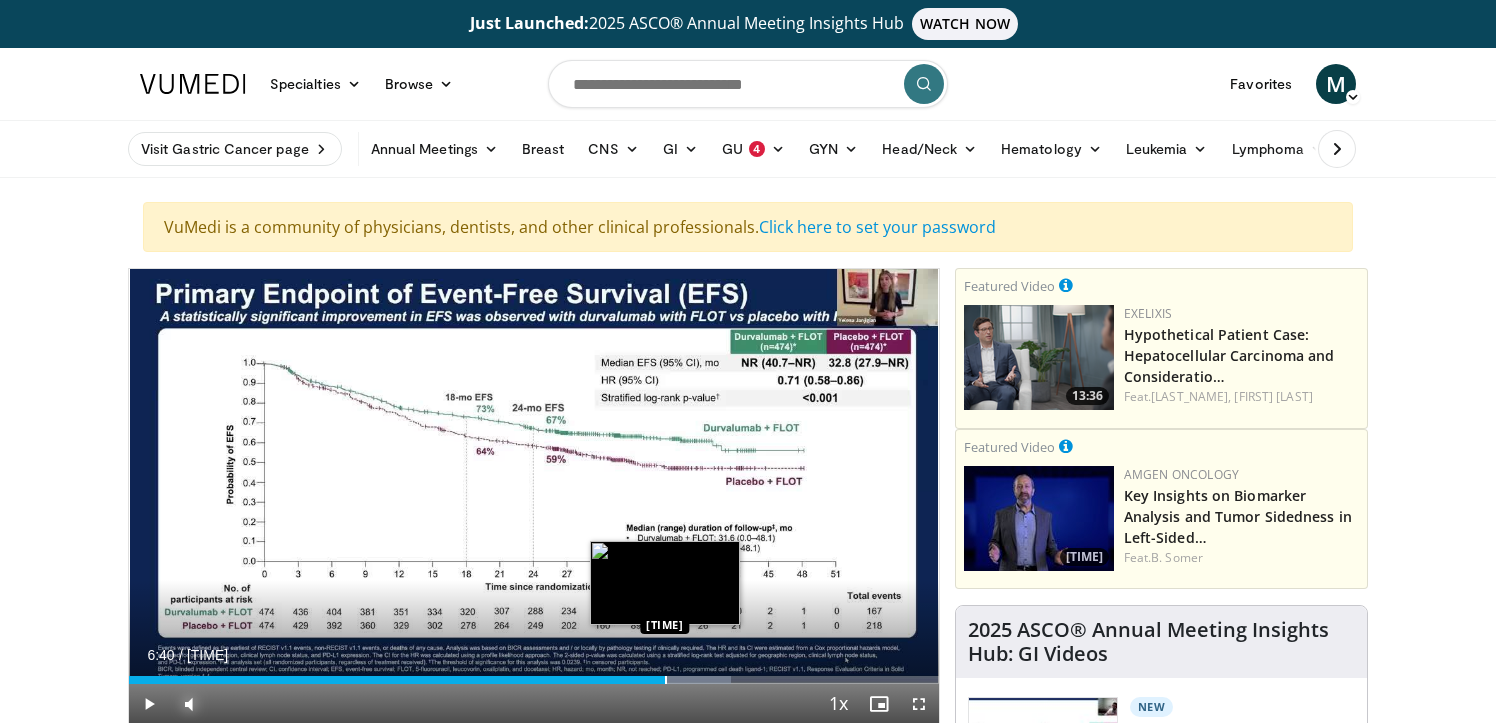 click at bounding box center (666, 680) 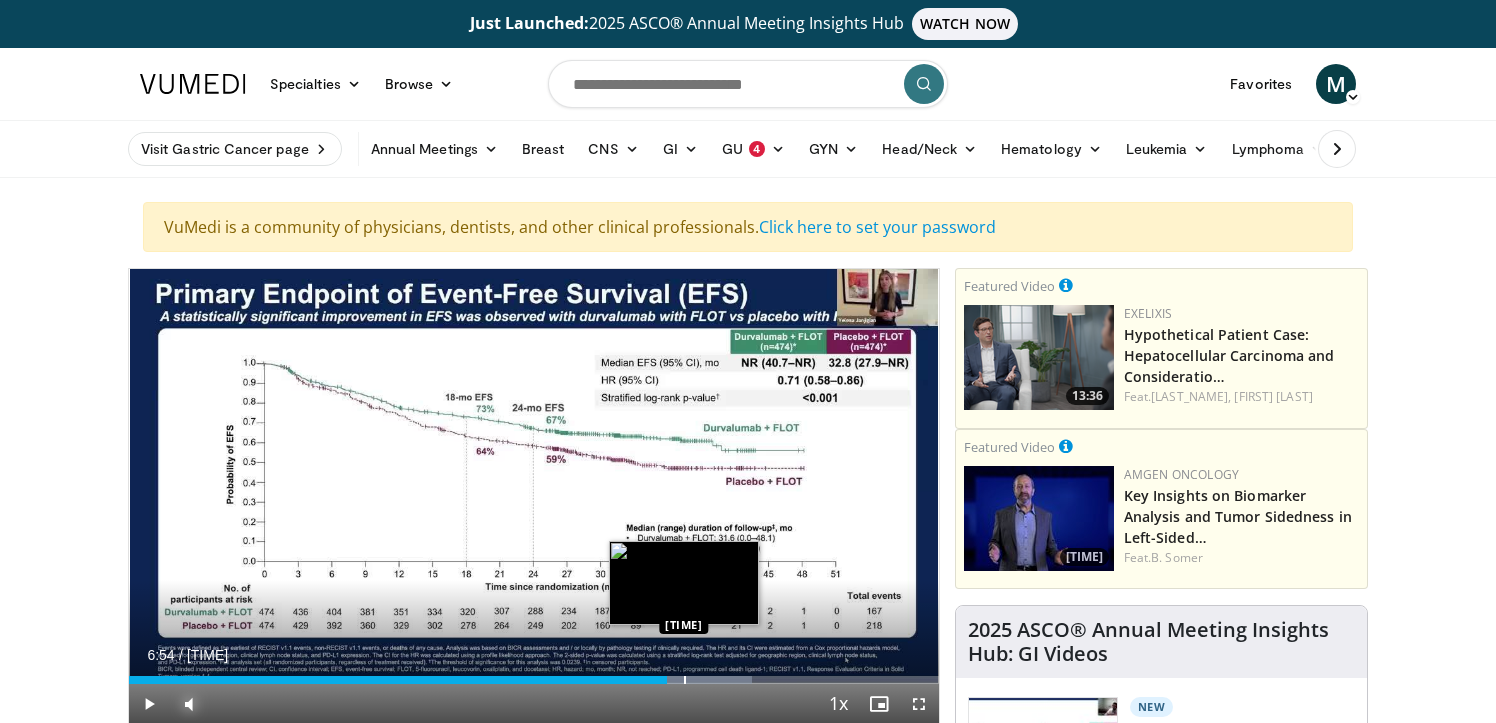 click at bounding box center (685, 680) 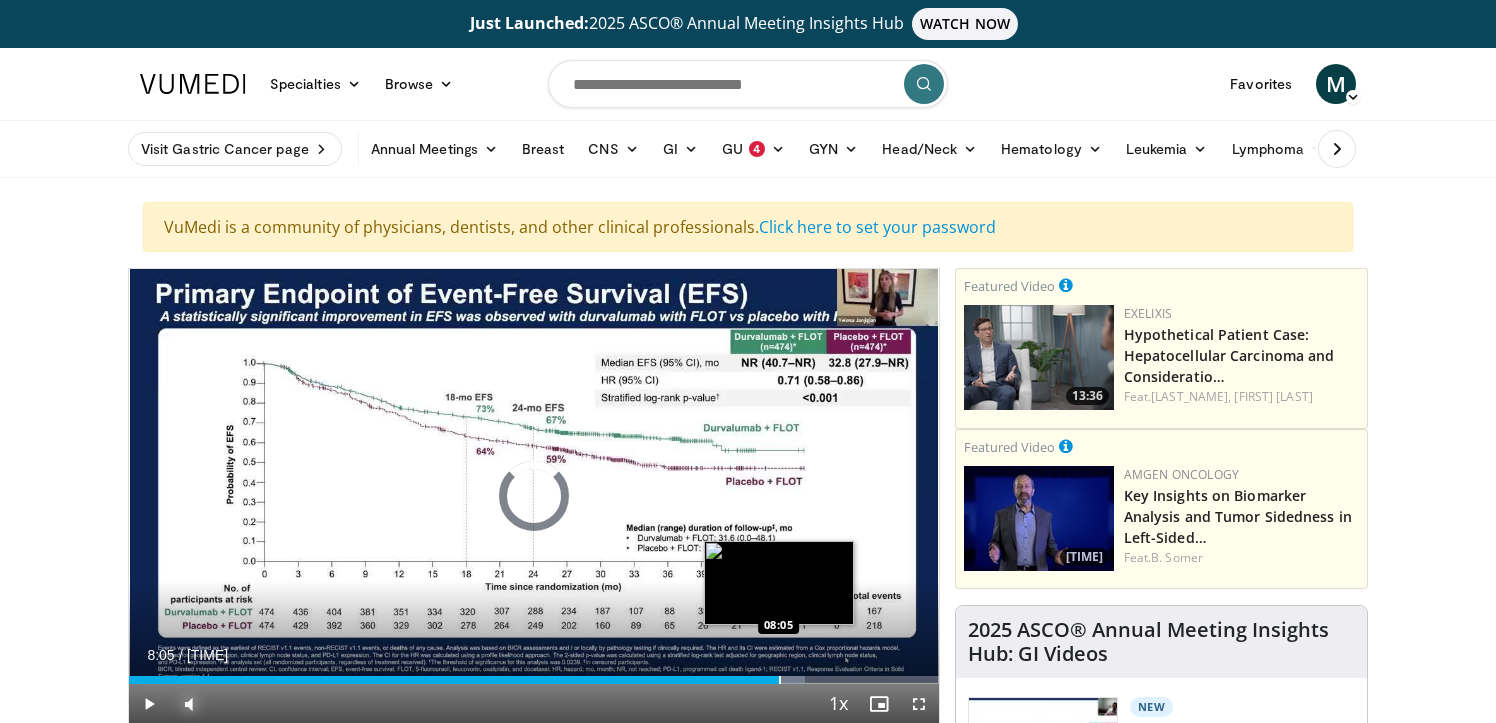 click at bounding box center (780, 680) 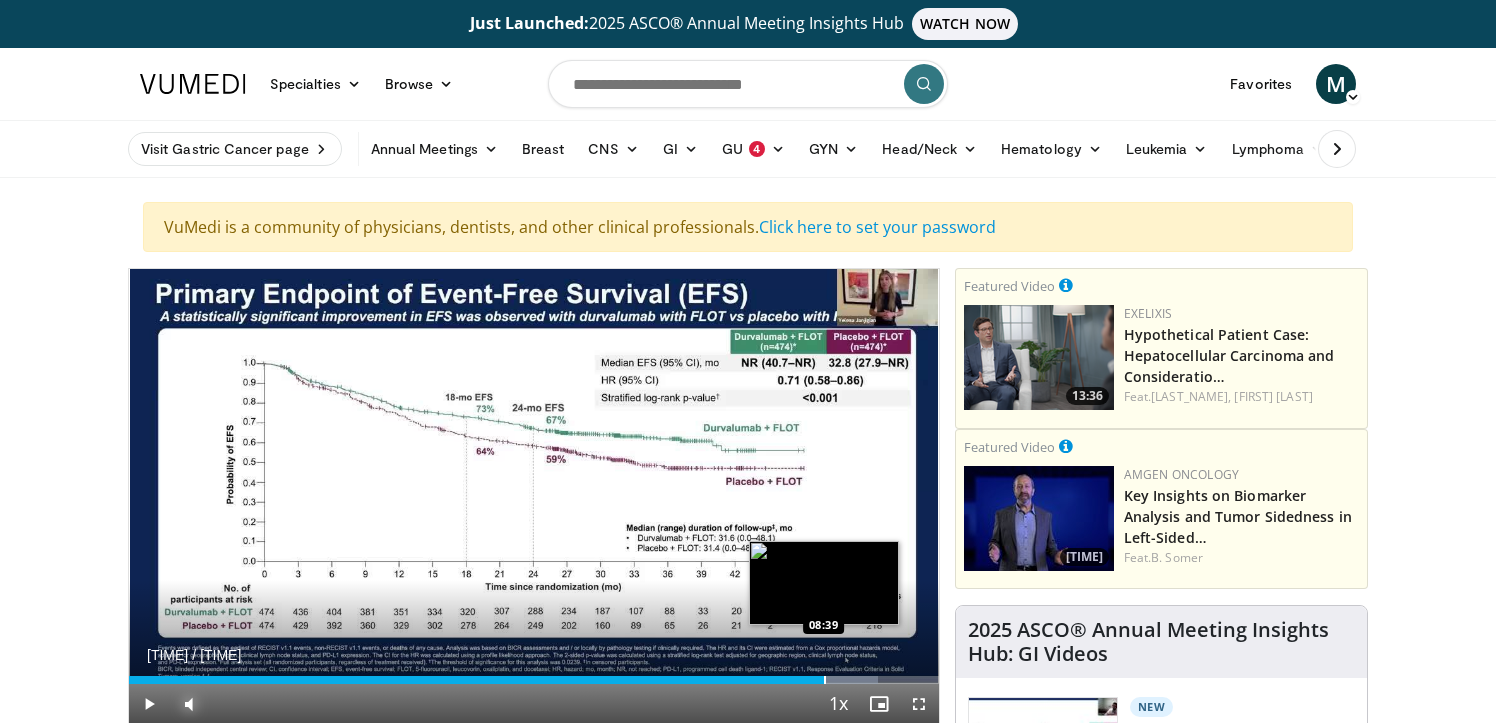 click at bounding box center (825, 680) 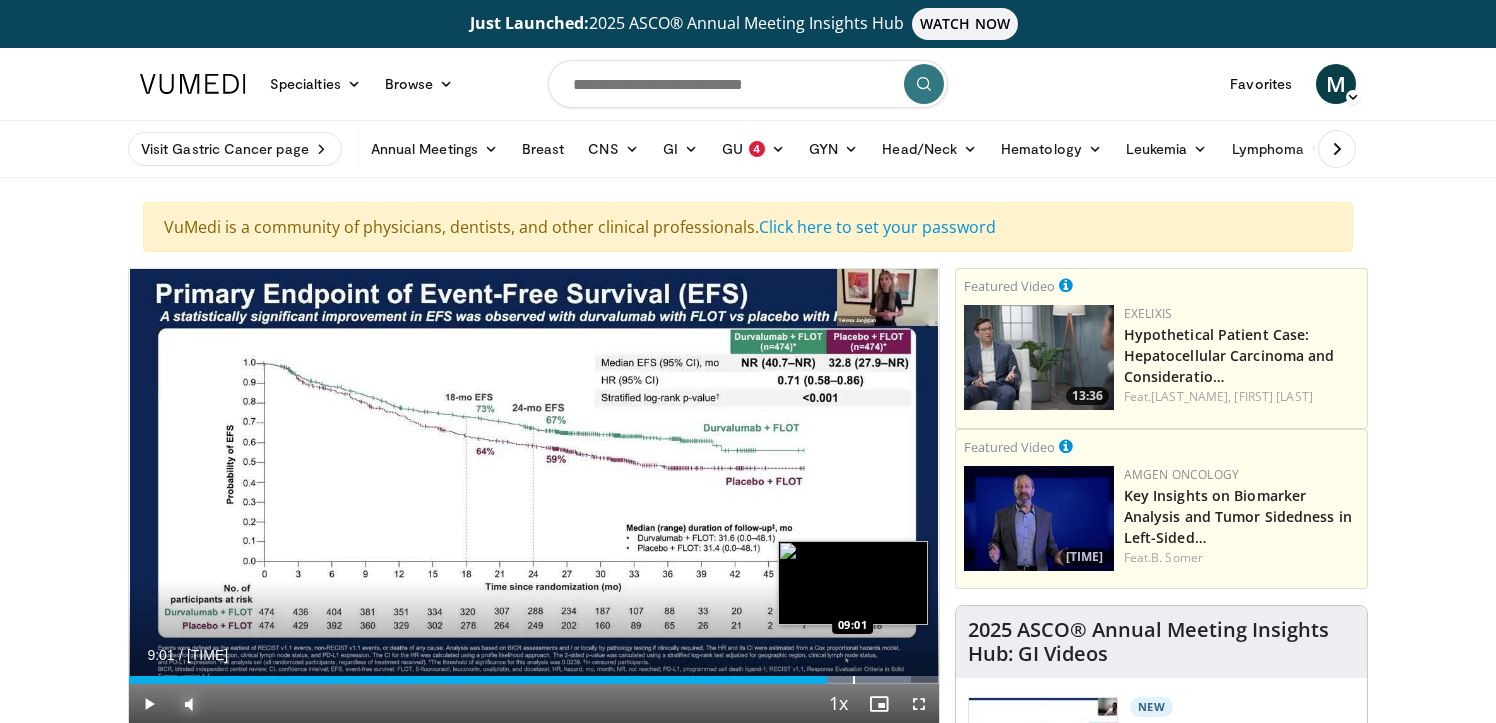 click at bounding box center (854, 680) 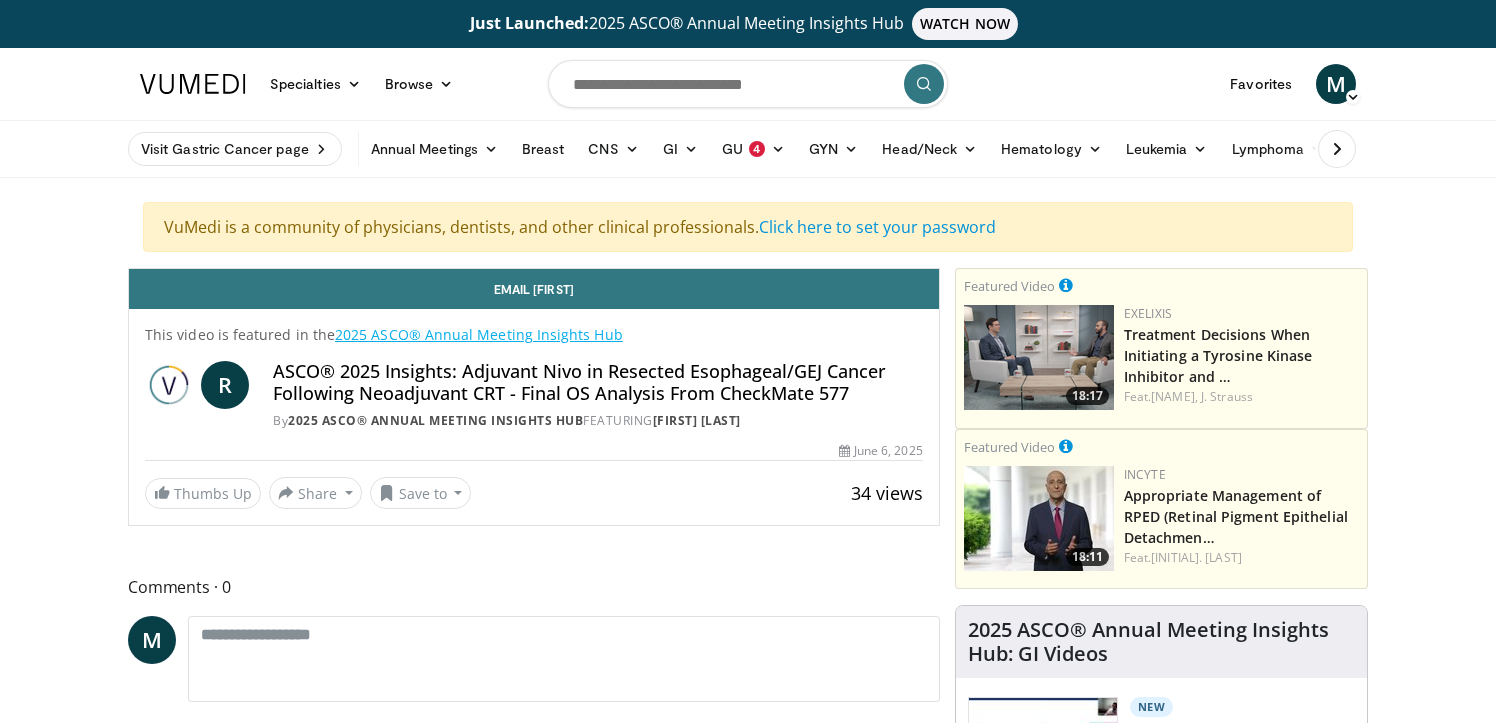 scroll, scrollTop: 0, scrollLeft: 0, axis: both 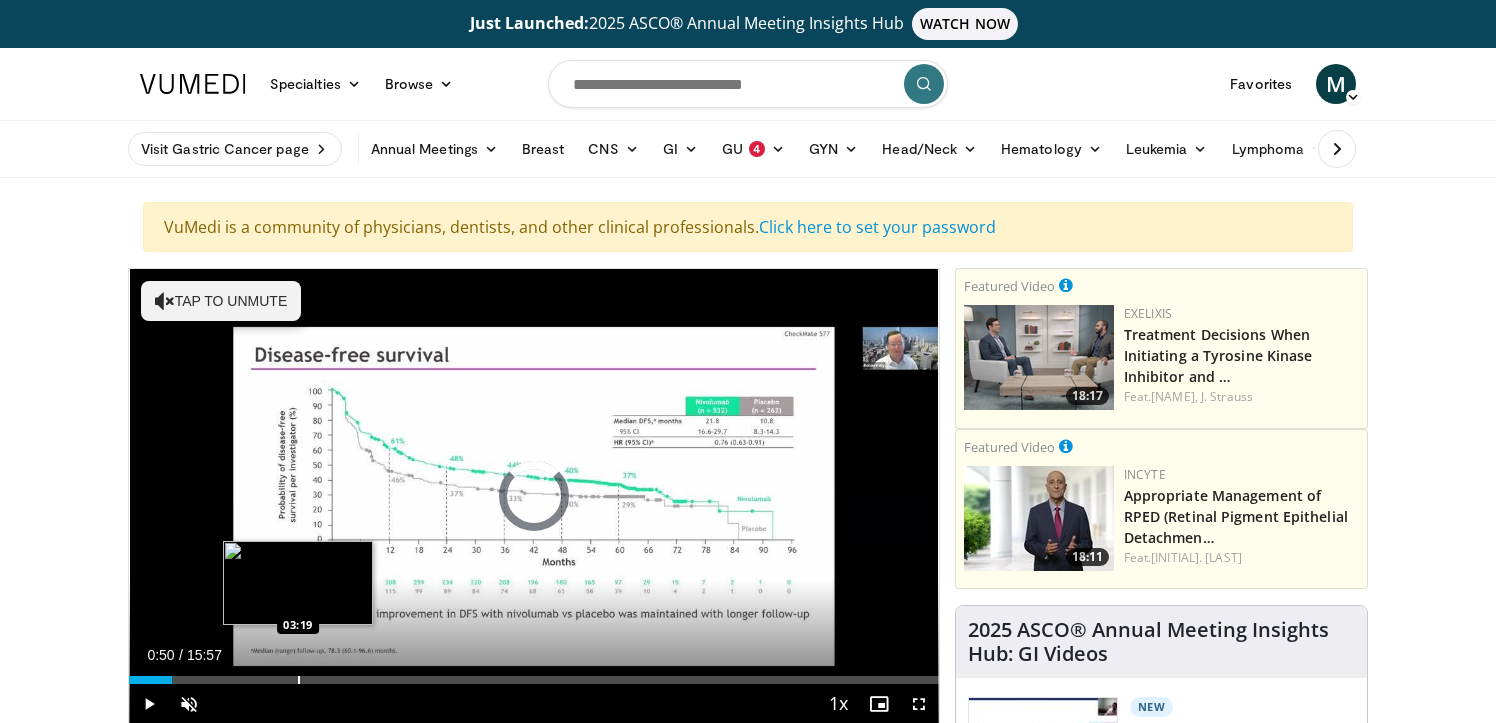 drag, startPoint x: 171, startPoint y: 681, endPoint x: 296, endPoint y: 671, distance: 125.39936 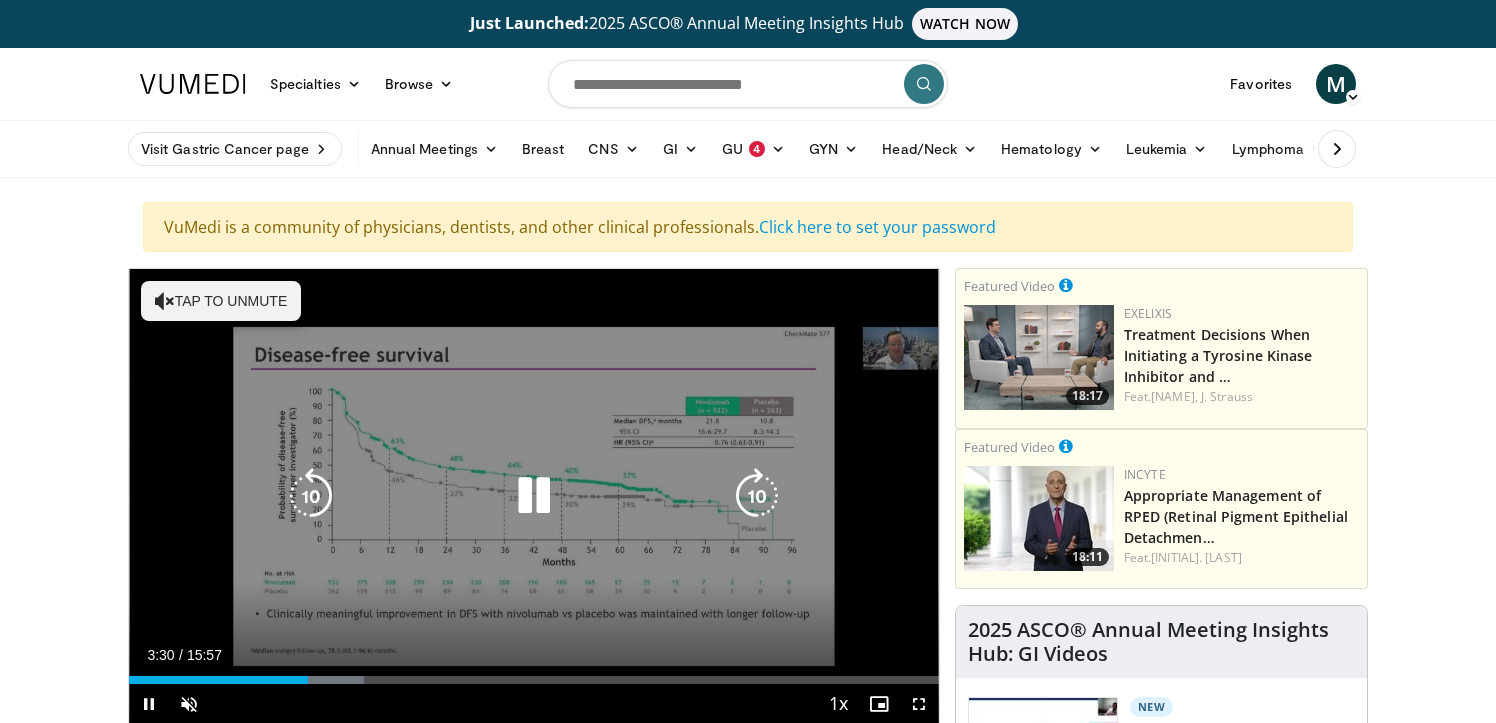 click on "Tap to unmute" at bounding box center (221, 301) 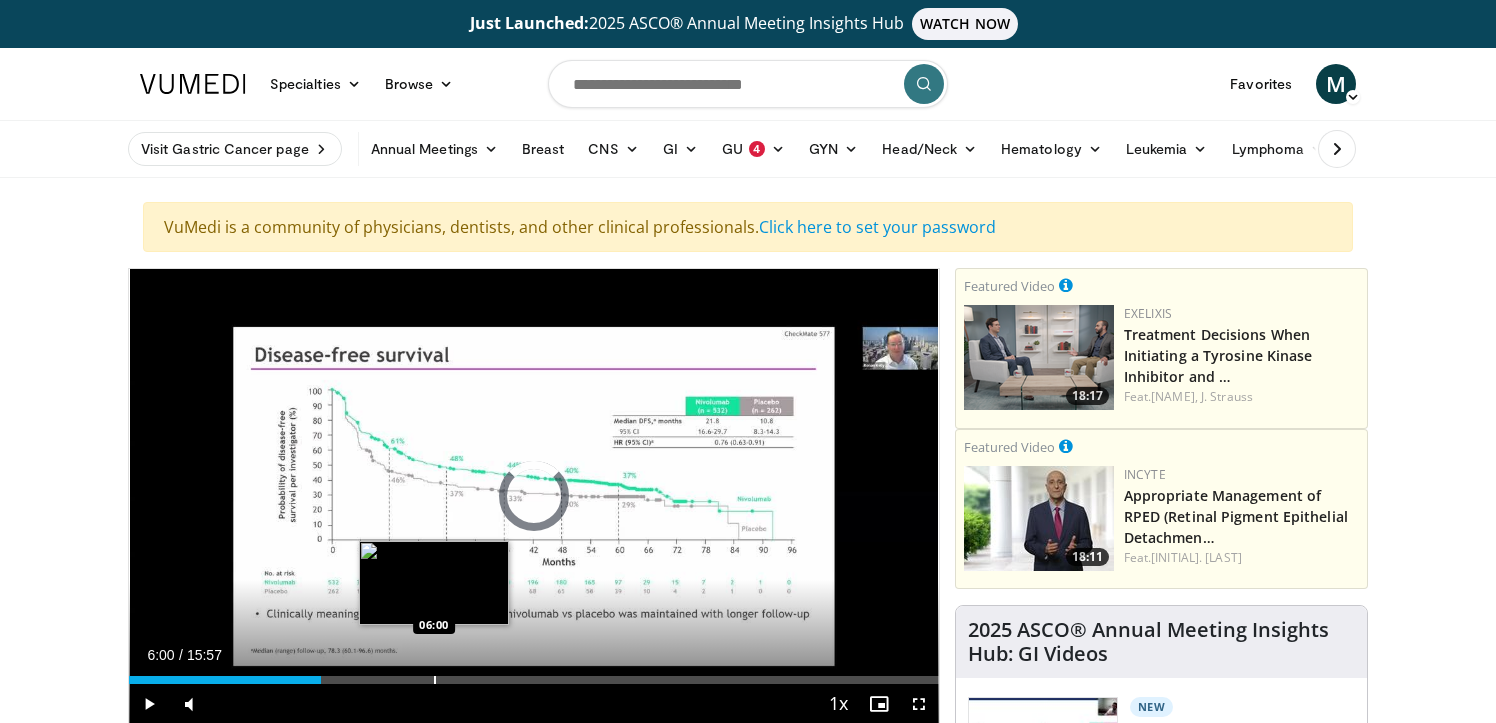 click on "Loaded :  0.00% 03:46 06:00" at bounding box center [534, 674] 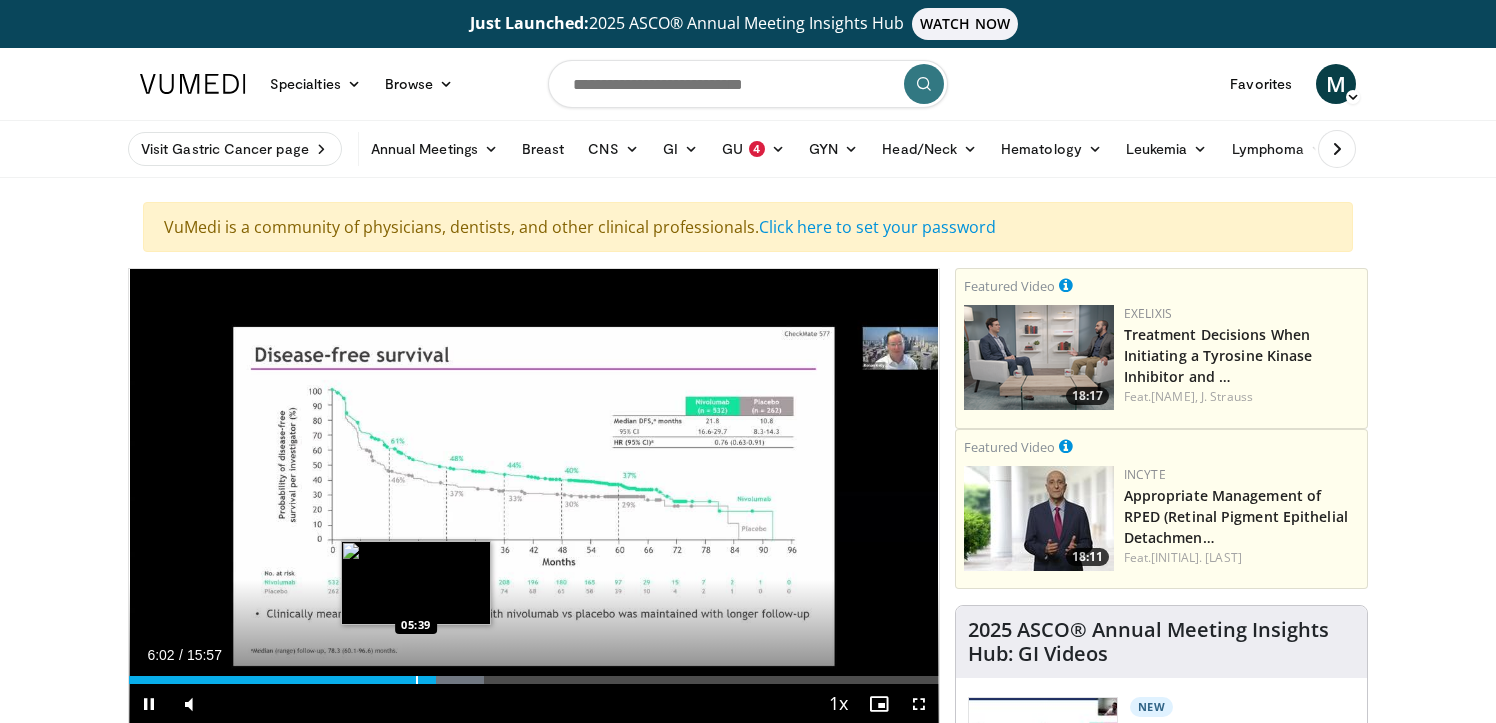 drag, startPoint x: 433, startPoint y: 671, endPoint x: 414, endPoint y: 671, distance: 19 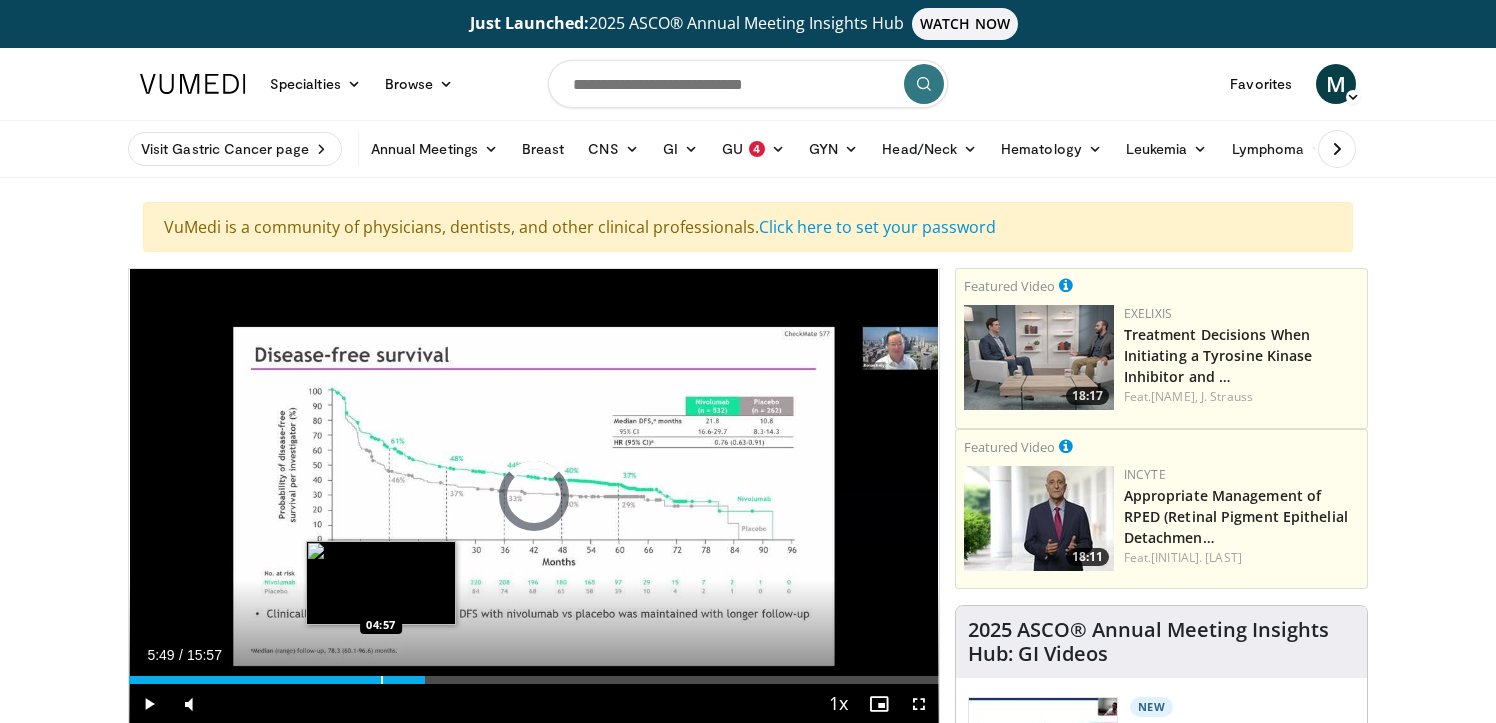 drag, startPoint x: 424, startPoint y: 678, endPoint x: 381, endPoint y: 677, distance: 43.011627 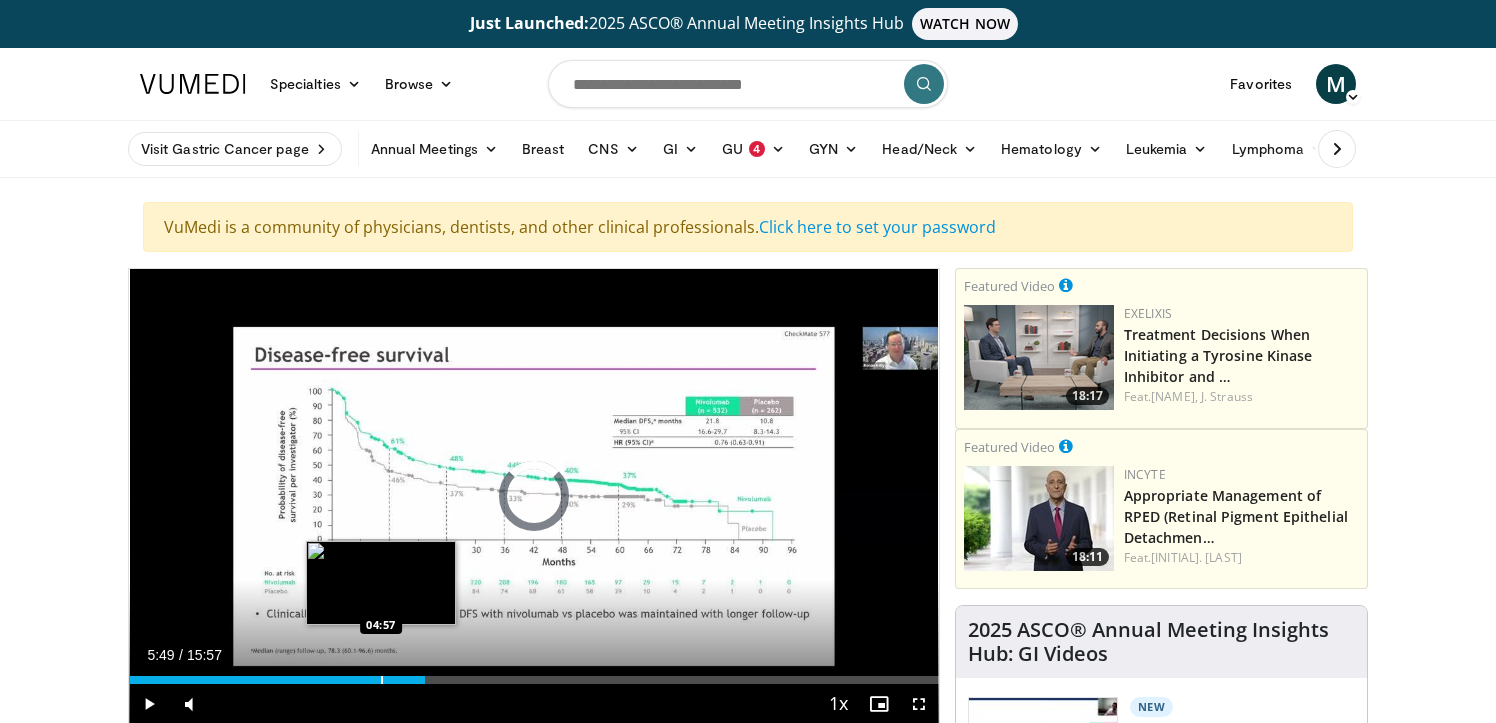 click at bounding box center (382, 680) 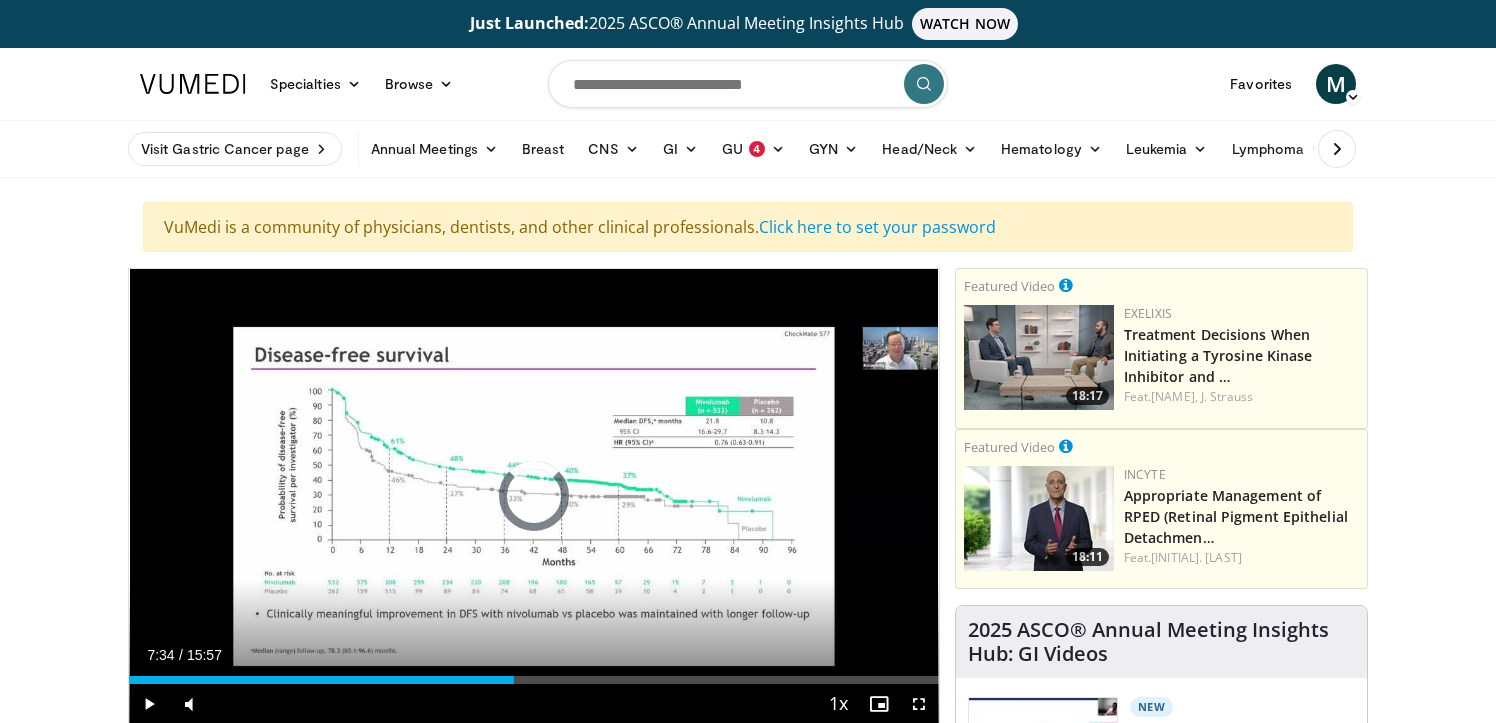 drag, startPoint x: 431, startPoint y: 679, endPoint x: 524, endPoint y: 684, distance: 93.13431 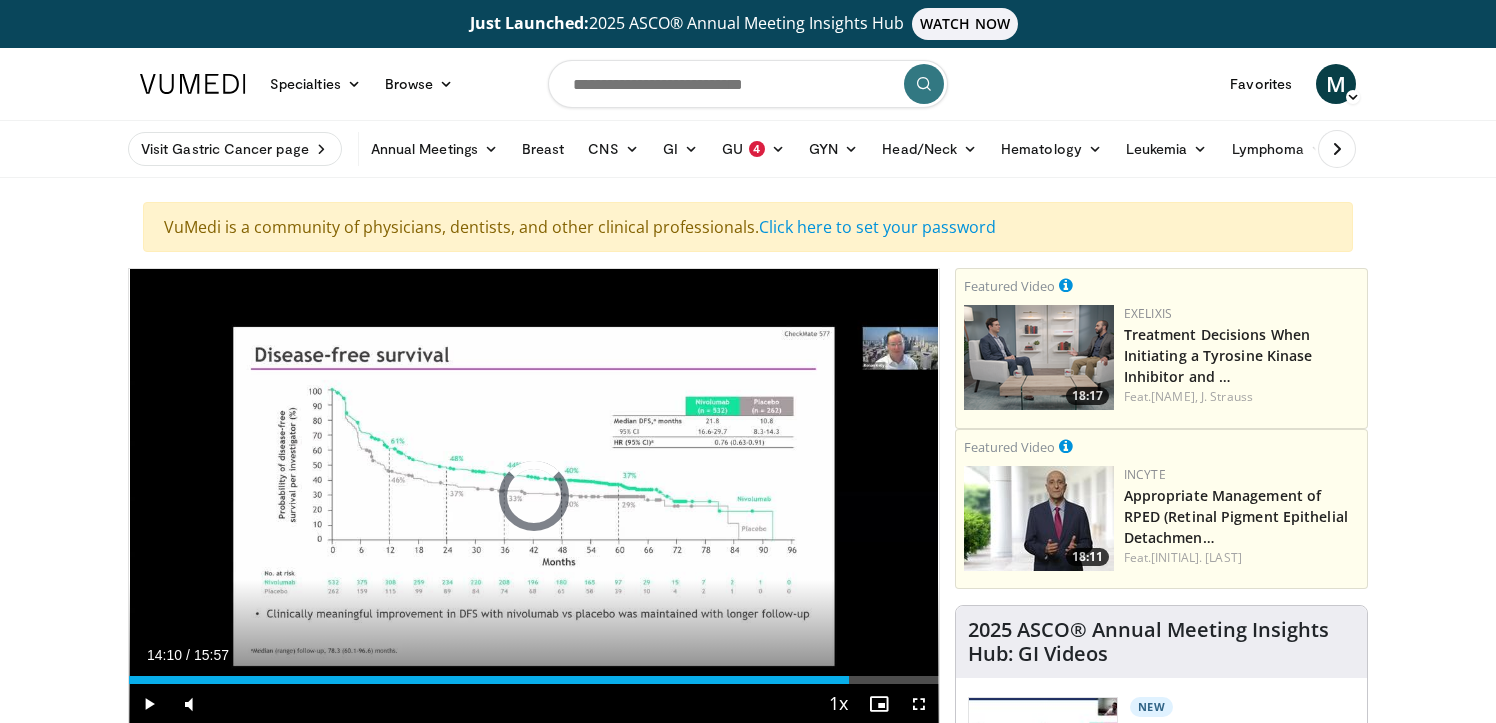 click at bounding box center [850, 680] 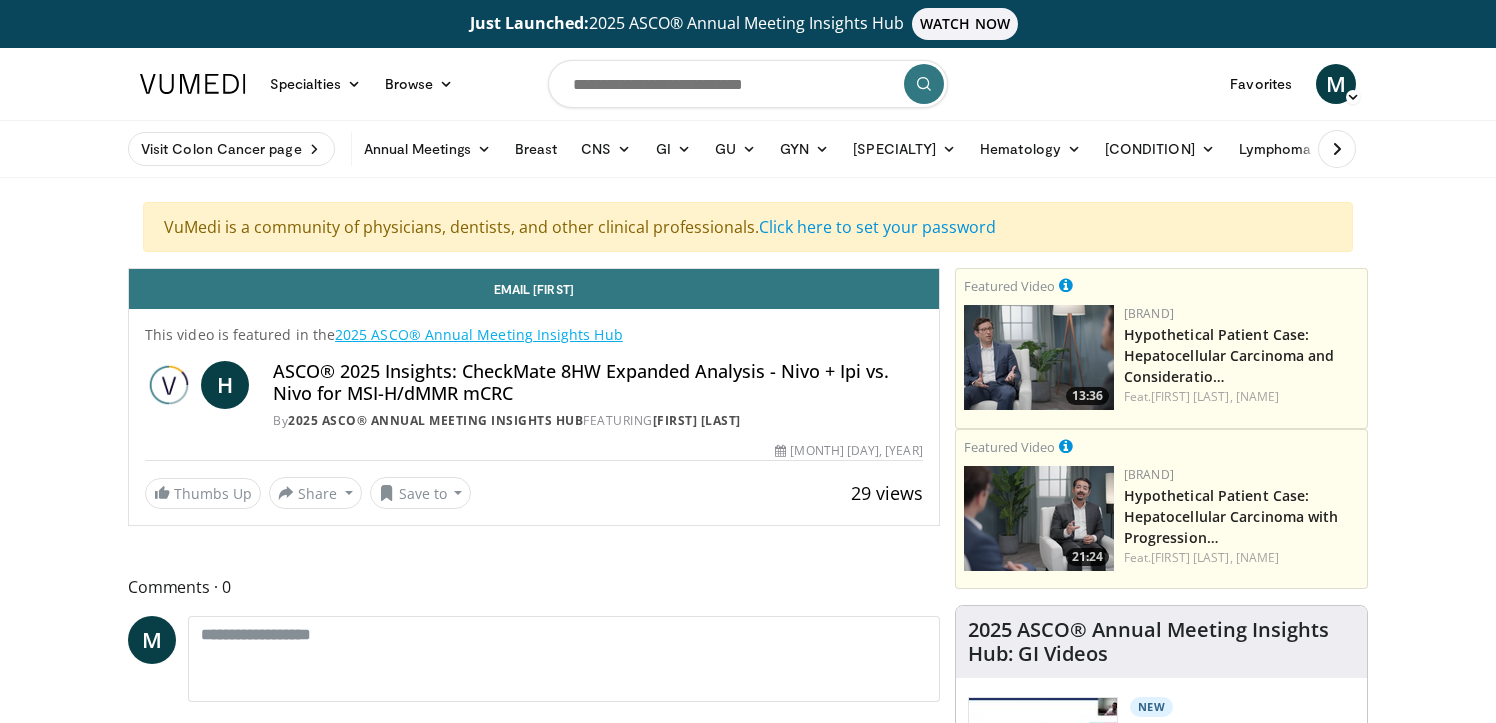 scroll, scrollTop: 0, scrollLeft: 0, axis: both 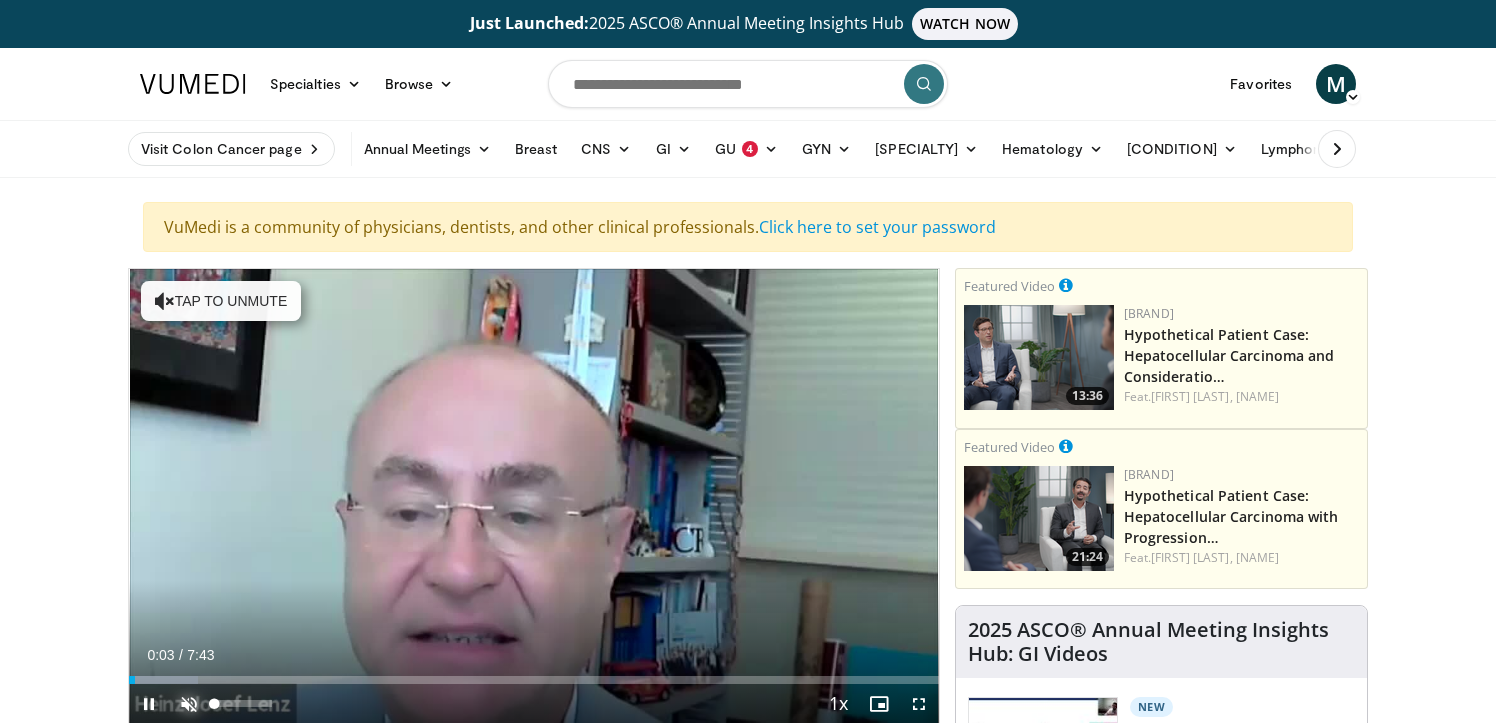 click at bounding box center [189, 704] 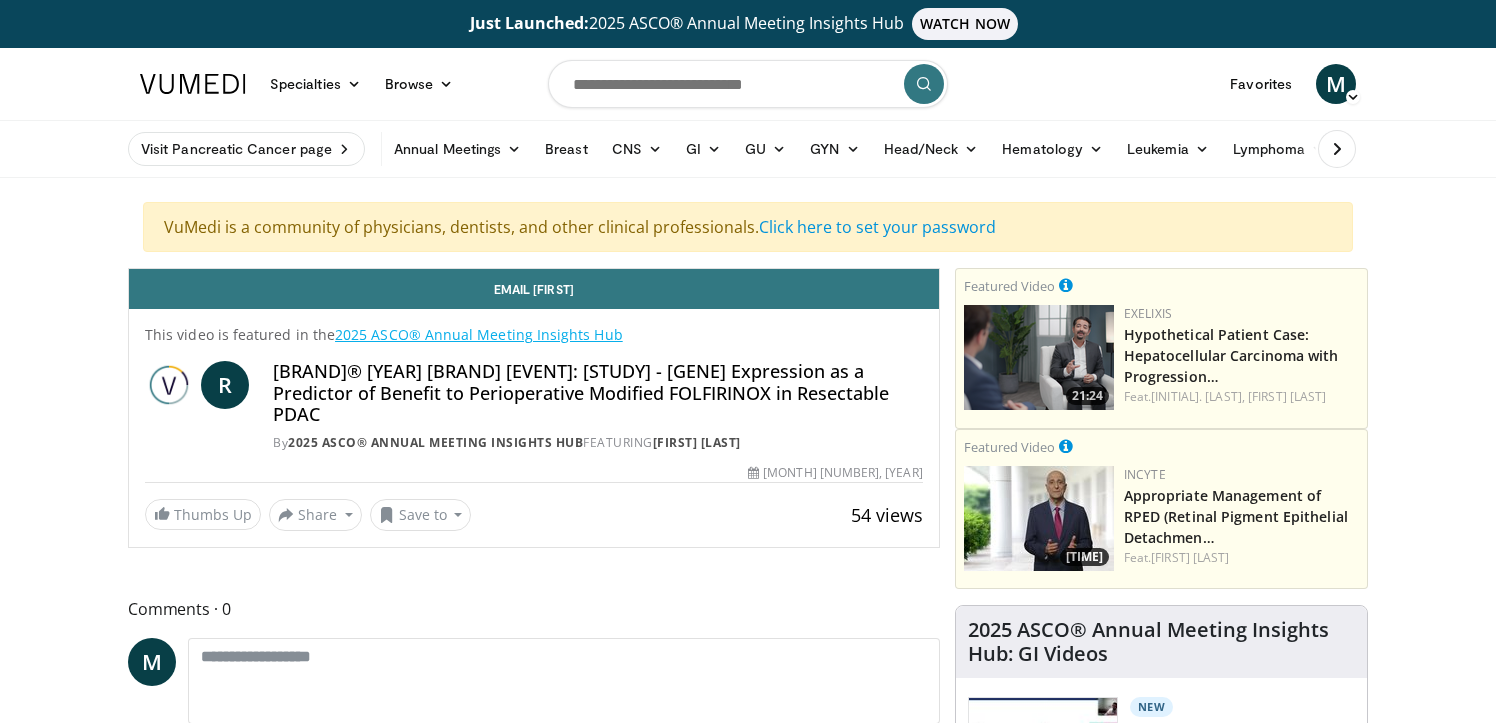 scroll, scrollTop: 0, scrollLeft: 0, axis: both 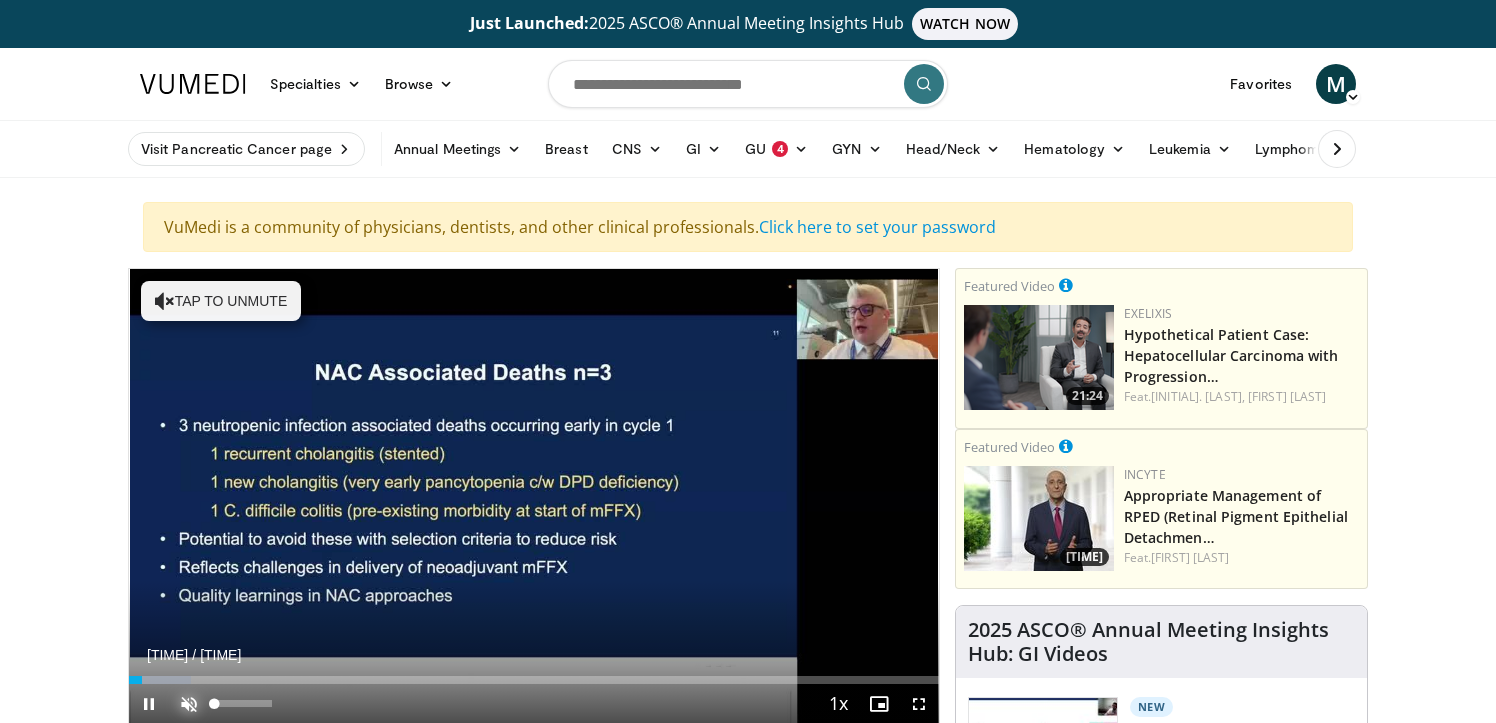 click at bounding box center (189, 704) 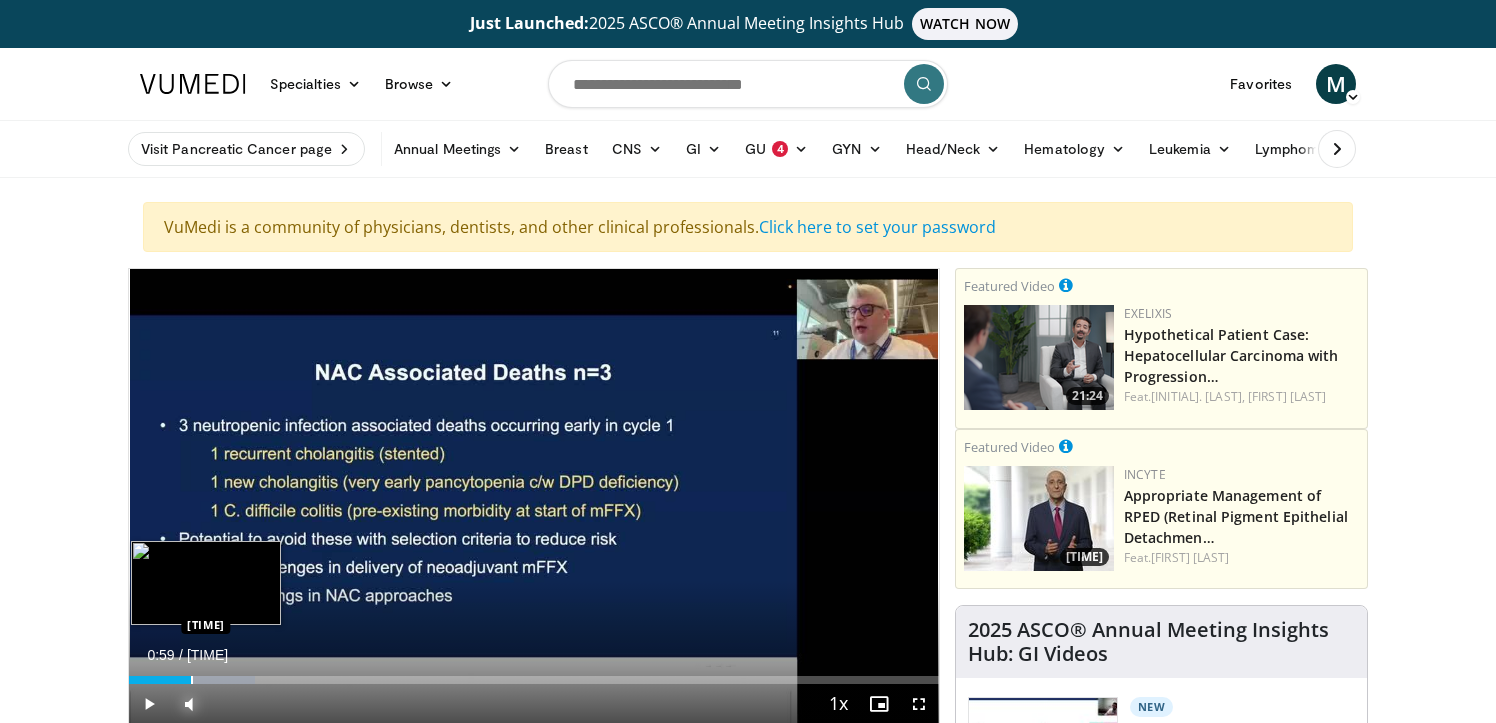 drag, startPoint x: 144, startPoint y: 678, endPoint x: 190, endPoint y: 675, distance: 46.09772 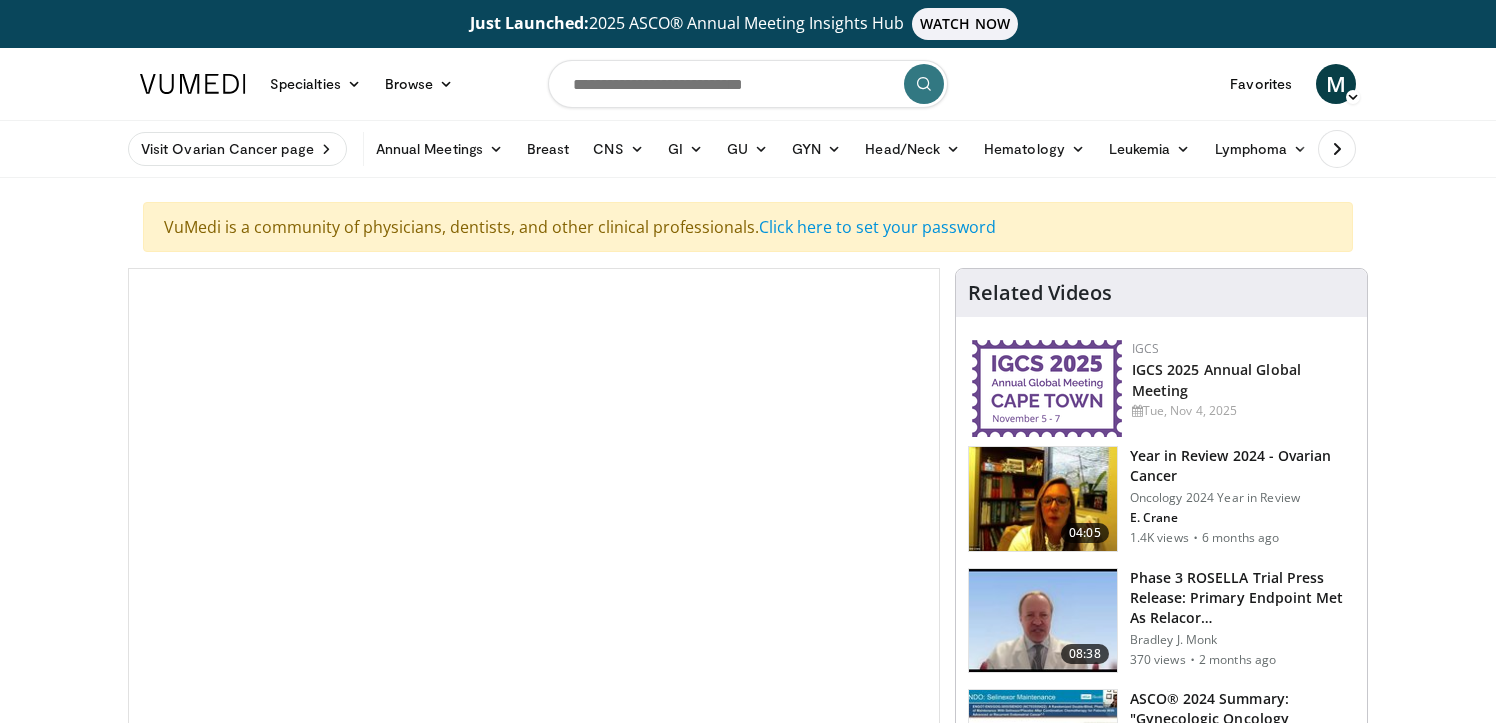 scroll, scrollTop: 0, scrollLeft: 0, axis: both 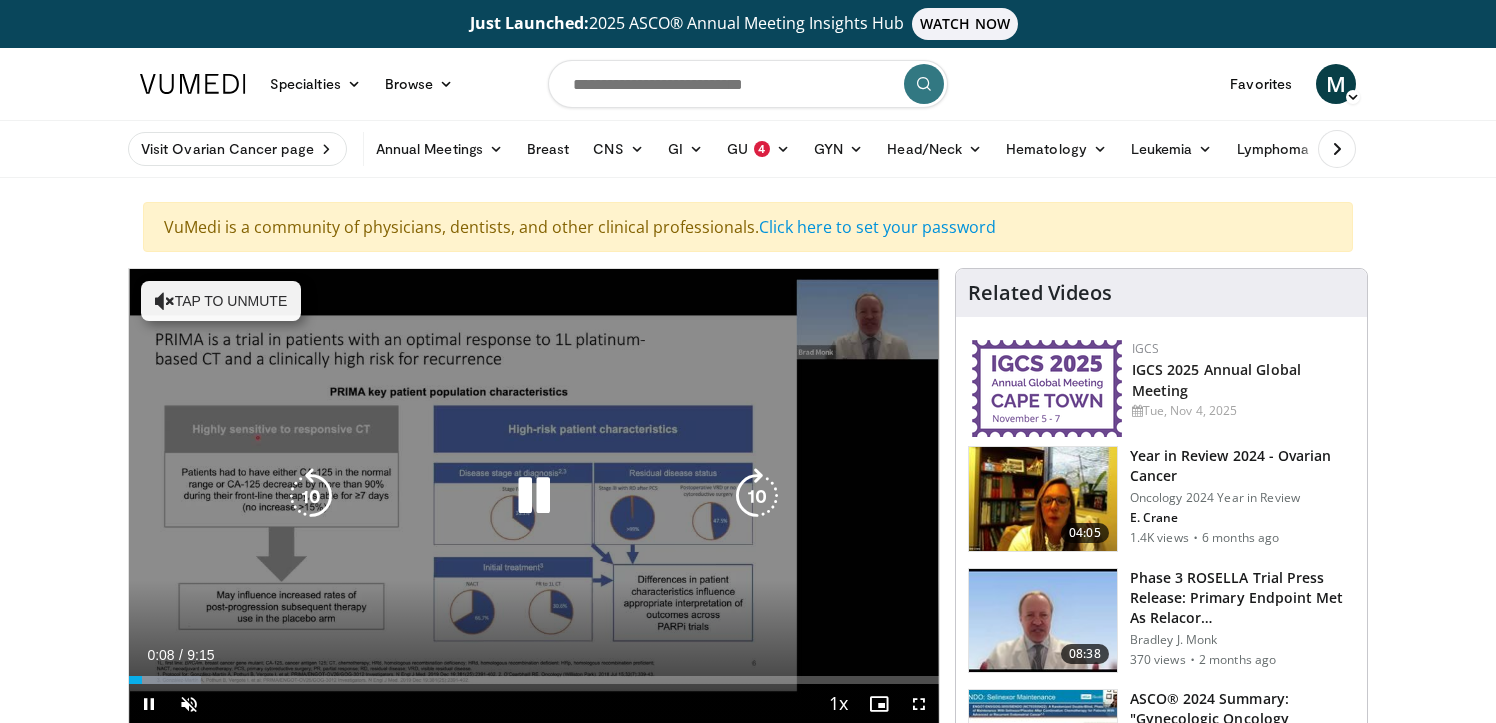 click on "Tap to unmute" at bounding box center (221, 301) 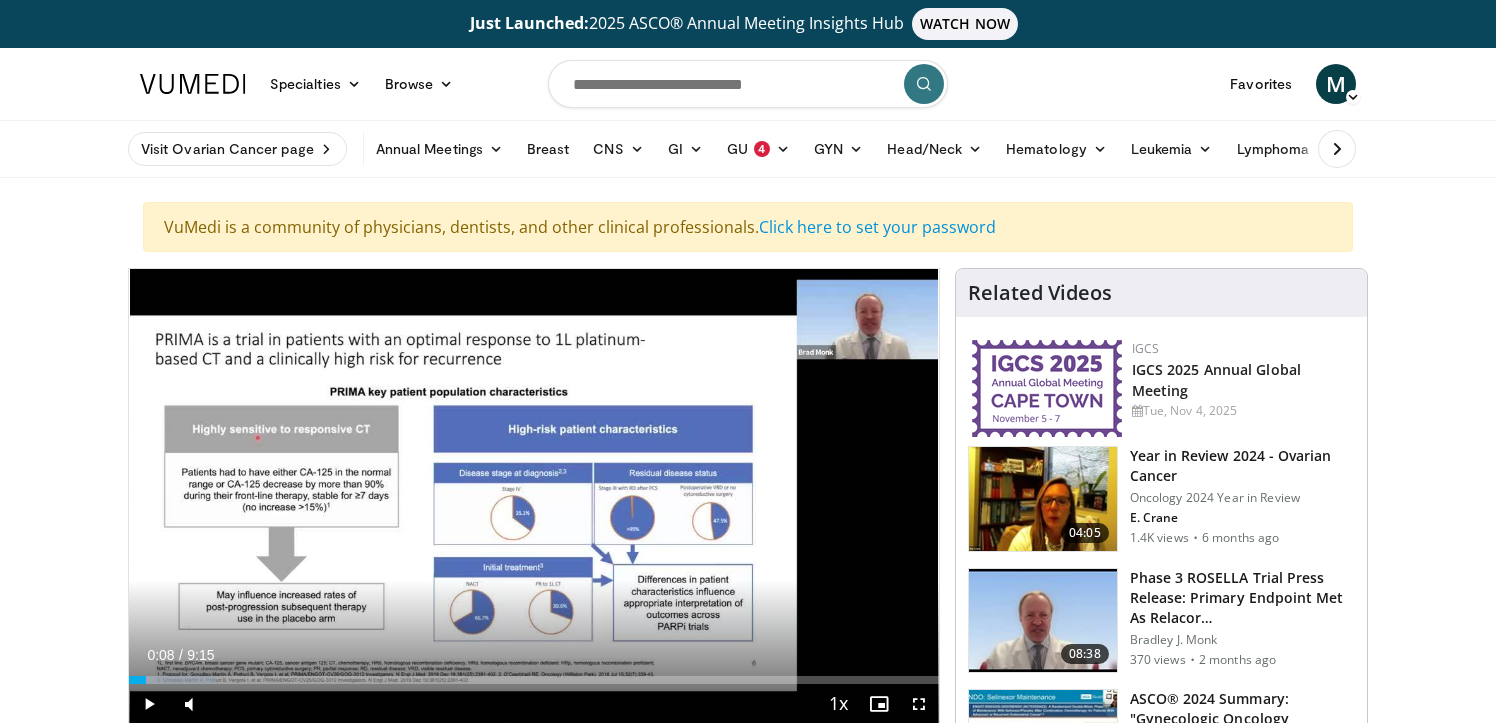 click at bounding box center [142, 680] 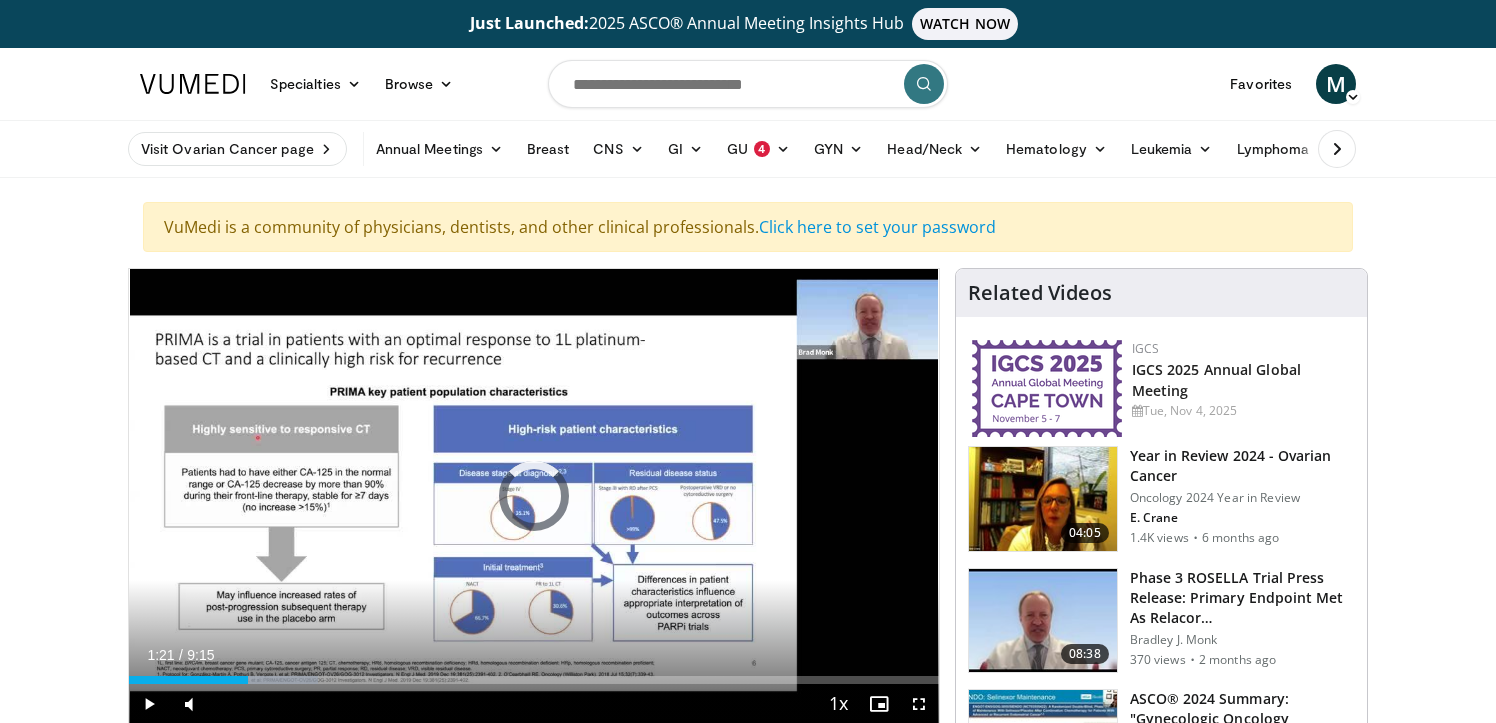 drag, startPoint x: 168, startPoint y: 679, endPoint x: 246, endPoint y: 684, distance: 78.160095 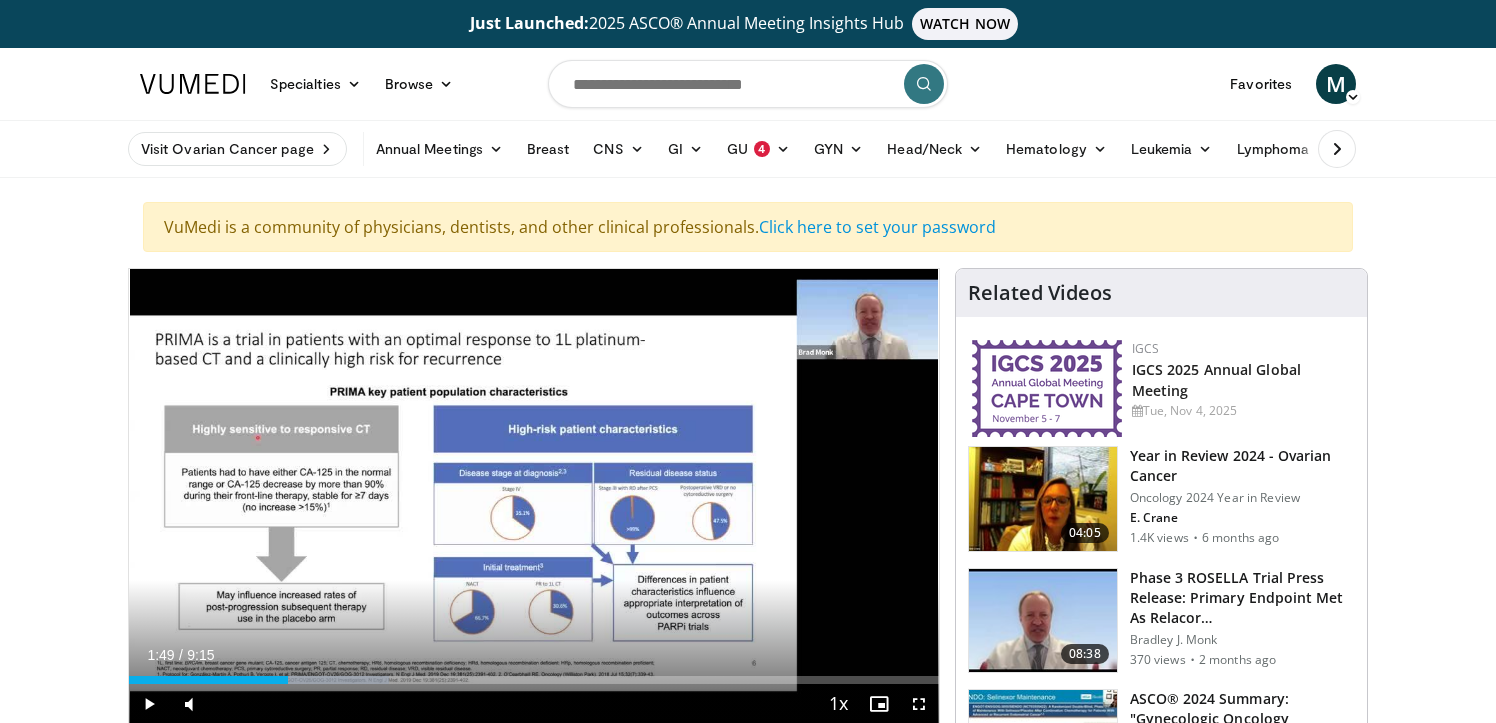 drag, startPoint x: 247, startPoint y: 680, endPoint x: 288, endPoint y: 679, distance: 41.01219 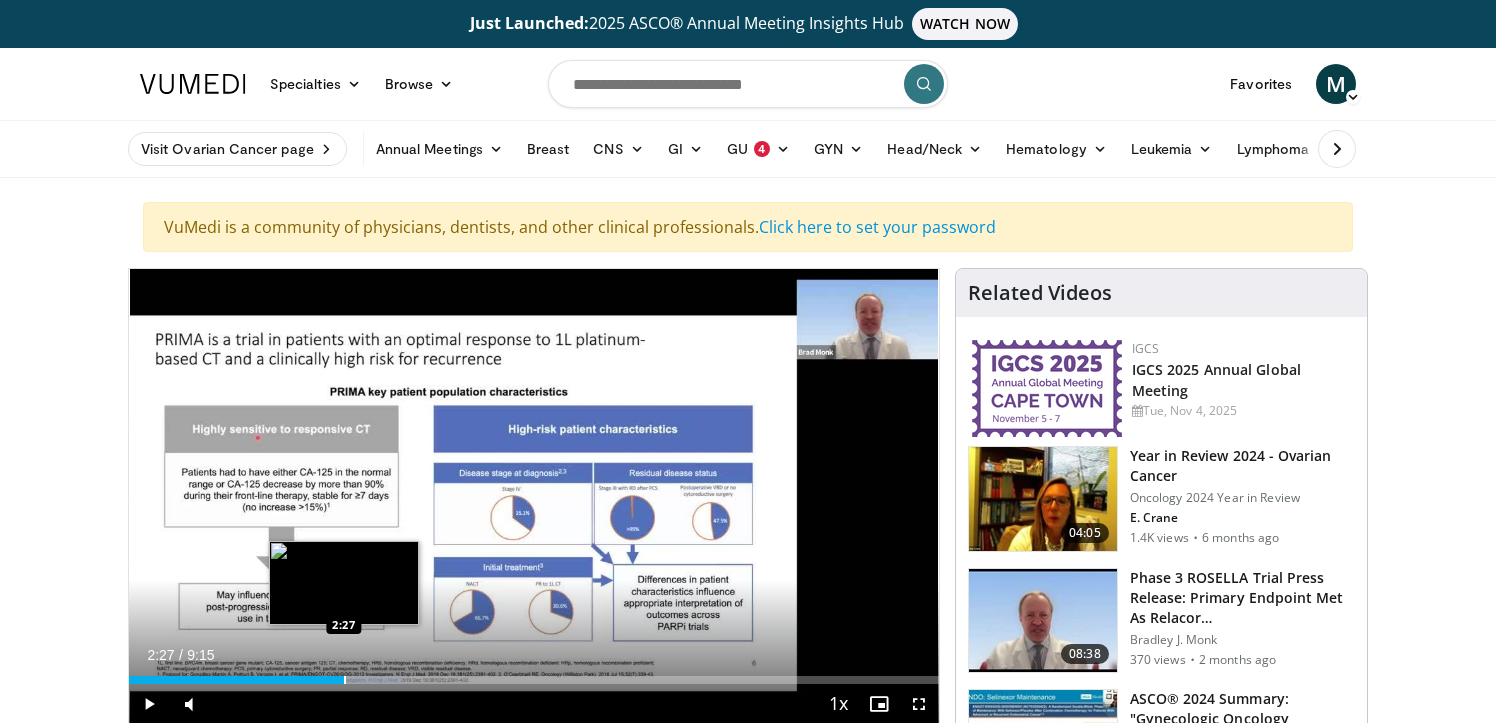 click at bounding box center (345, 680) 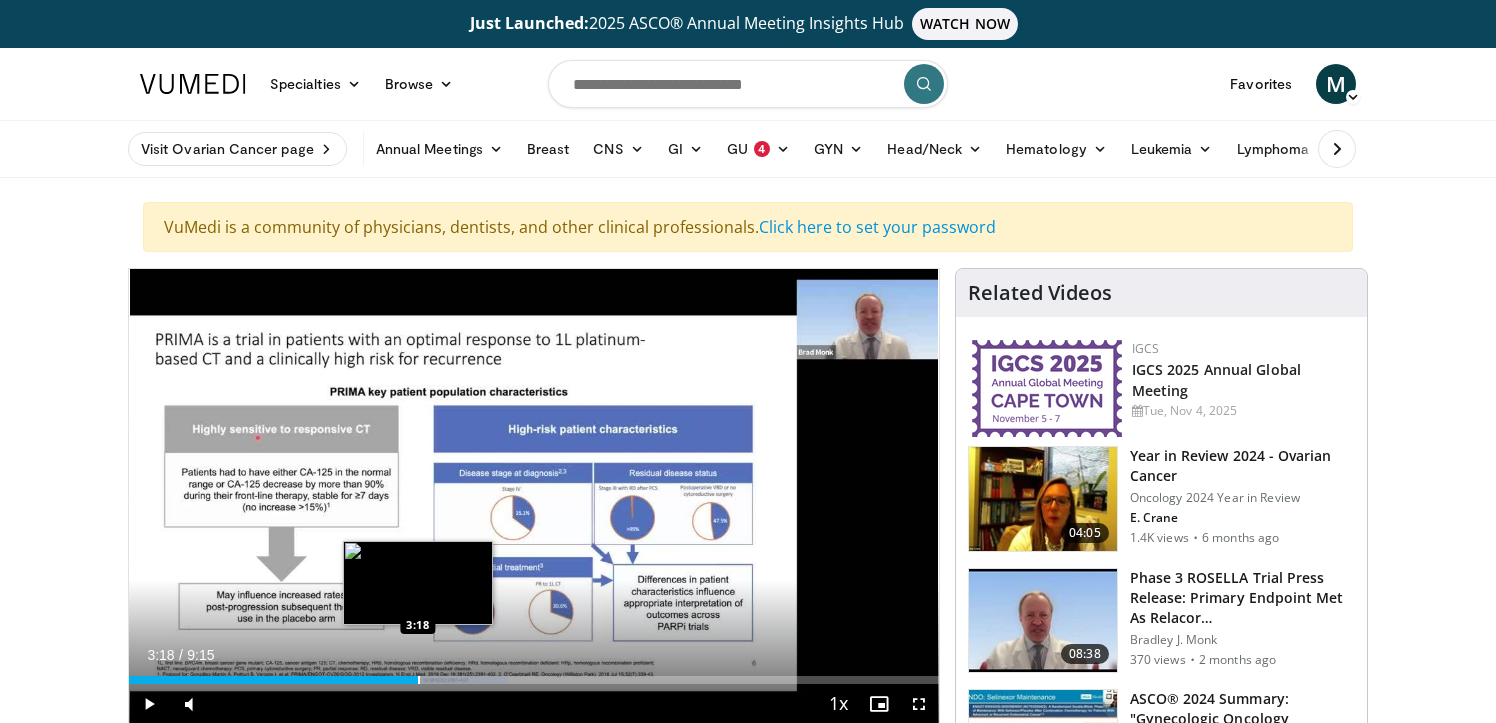 drag, startPoint x: 383, startPoint y: 681, endPoint x: 418, endPoint y: 676, distance: 35.35534 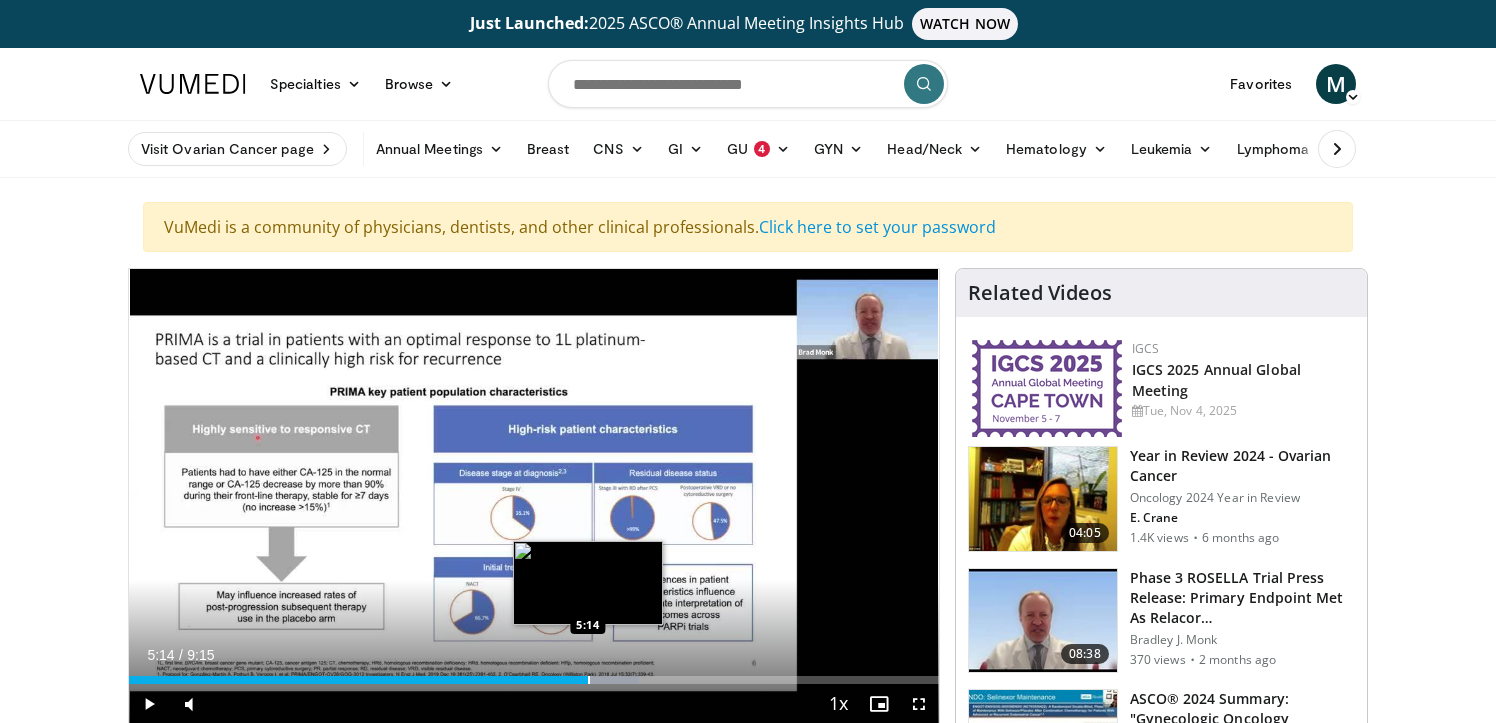 click at bounding box center (589, 680) 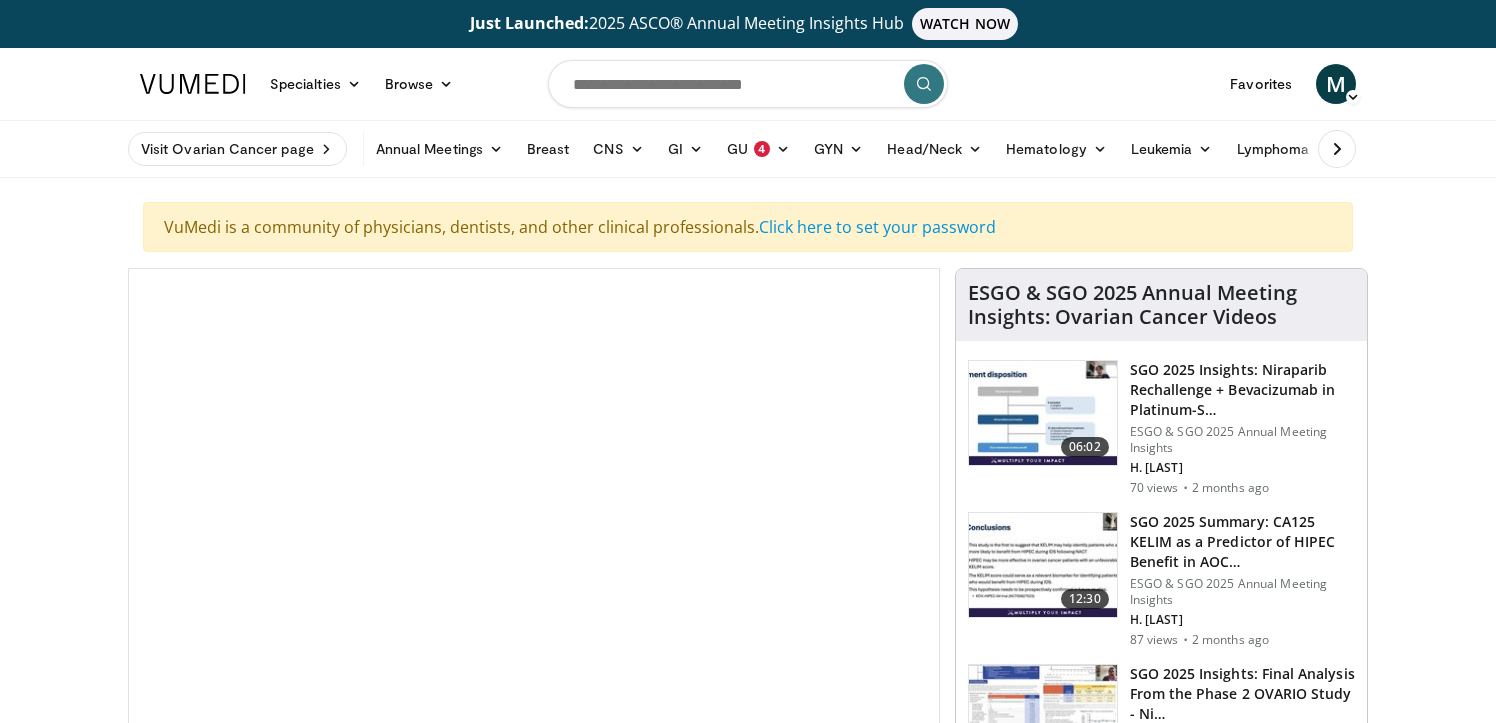 scroll, scrollTop: 0, scrollLeft: 0, axis: both 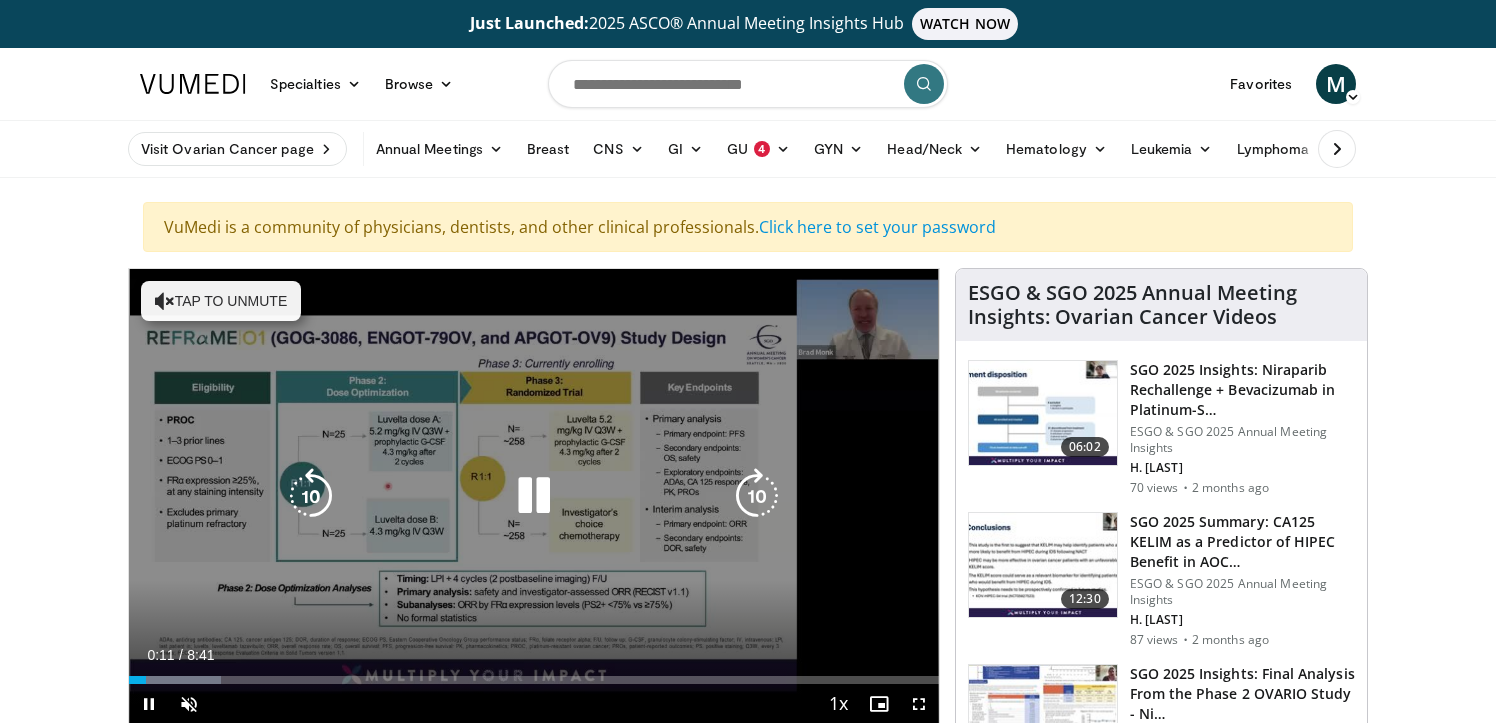 click on "Tap to unmute" at bounding box center (221, 301) 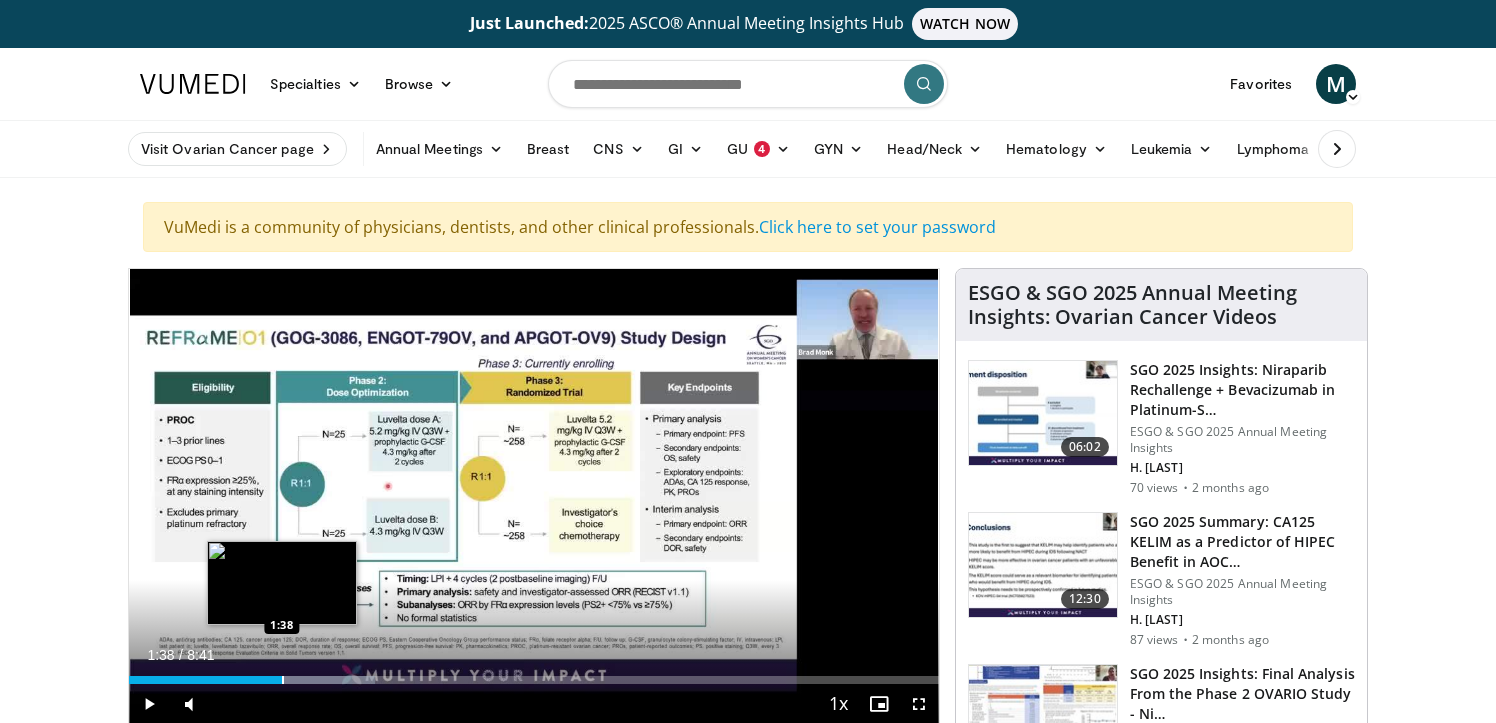 drag, startPoint x: 162, startPoint y: 682, endPoint x: 279, endPoint y: 676, distance: 117.15375 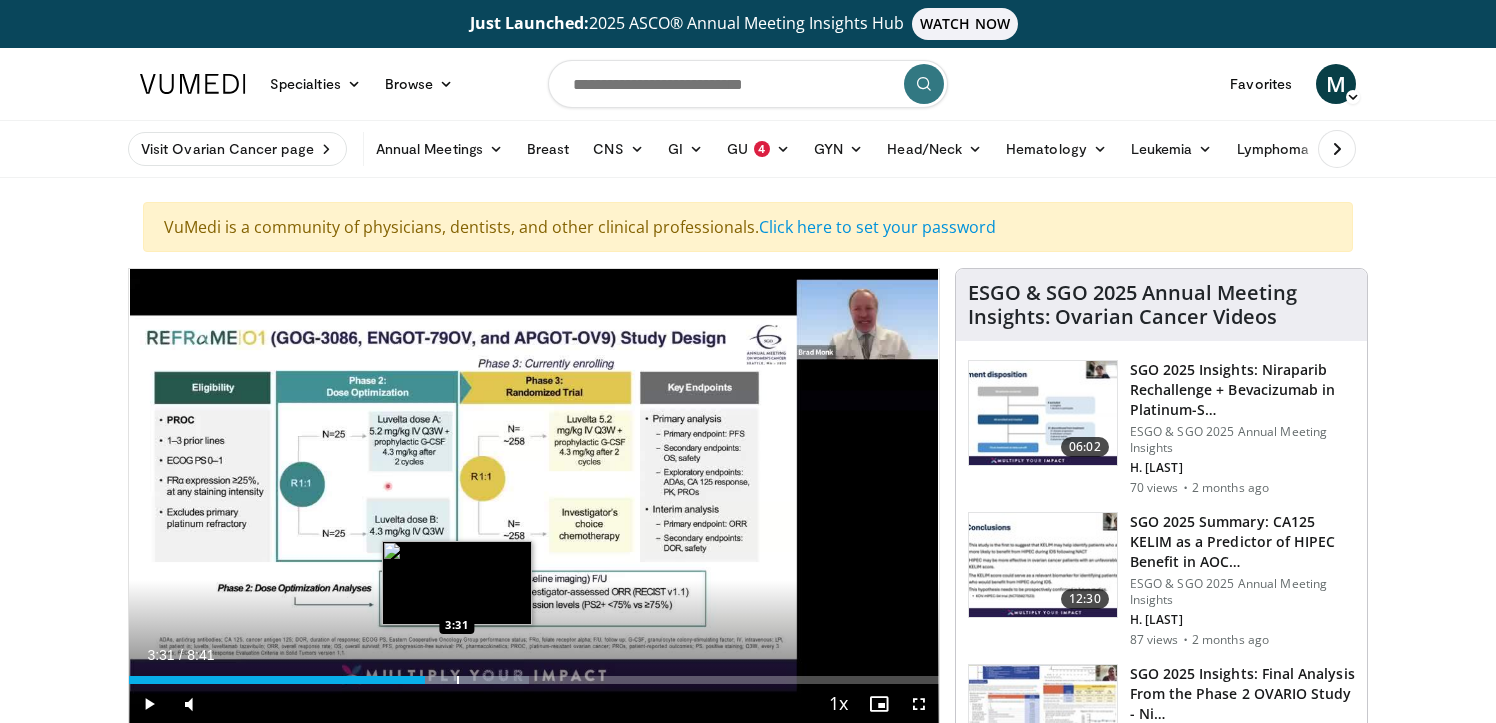 click at bounding box center [458, 680] 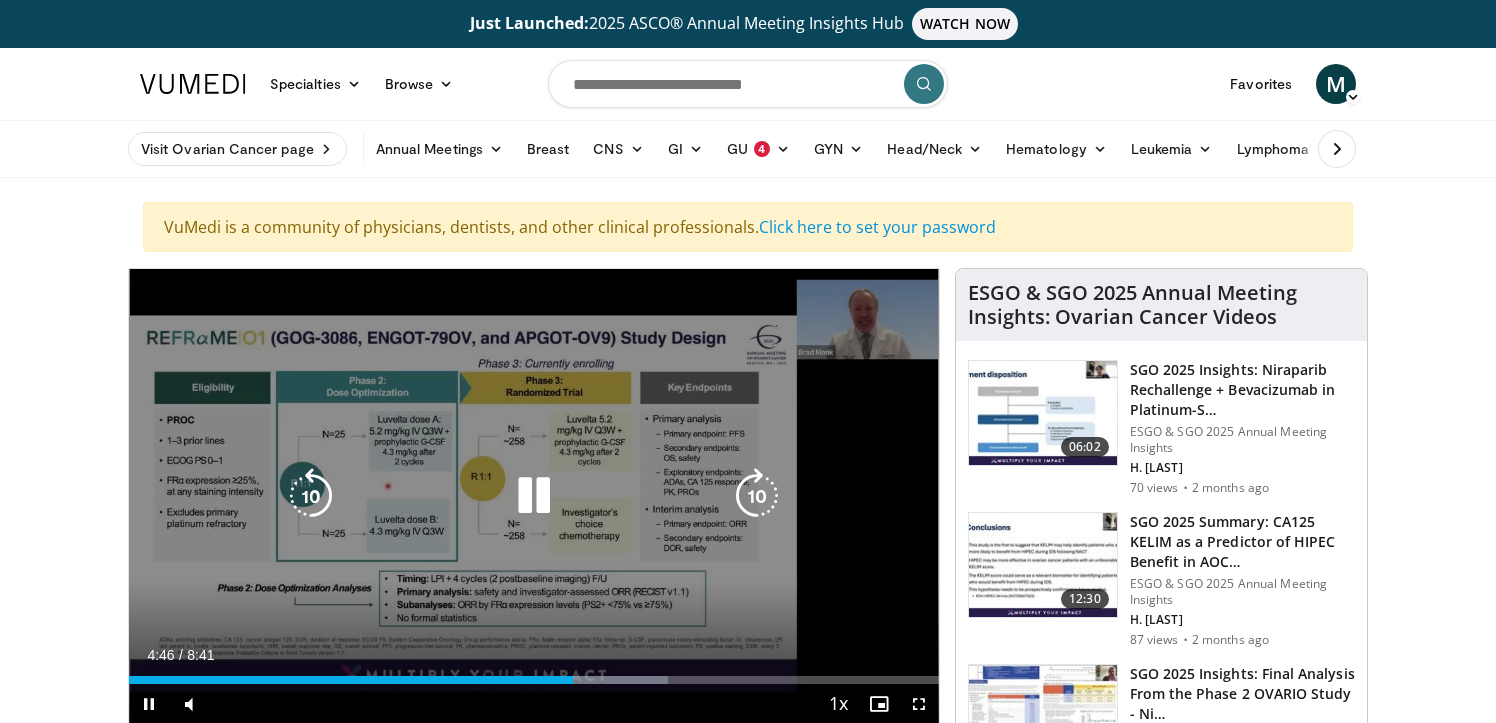 drag, startPoint x: 556, startPoint y: 684, endPoint x: 673, endPoint y: 673, distance: 117.51595 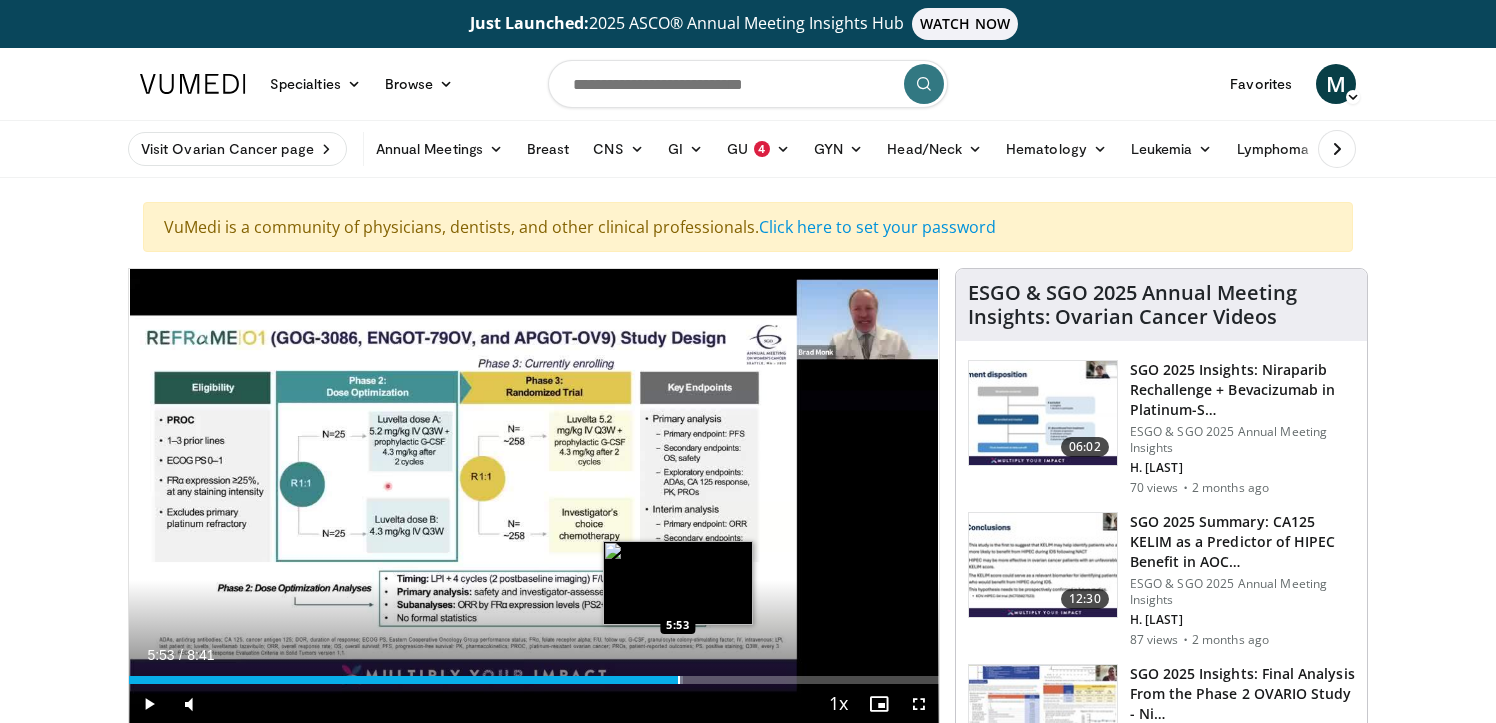 click at bounding box center [679, 680] 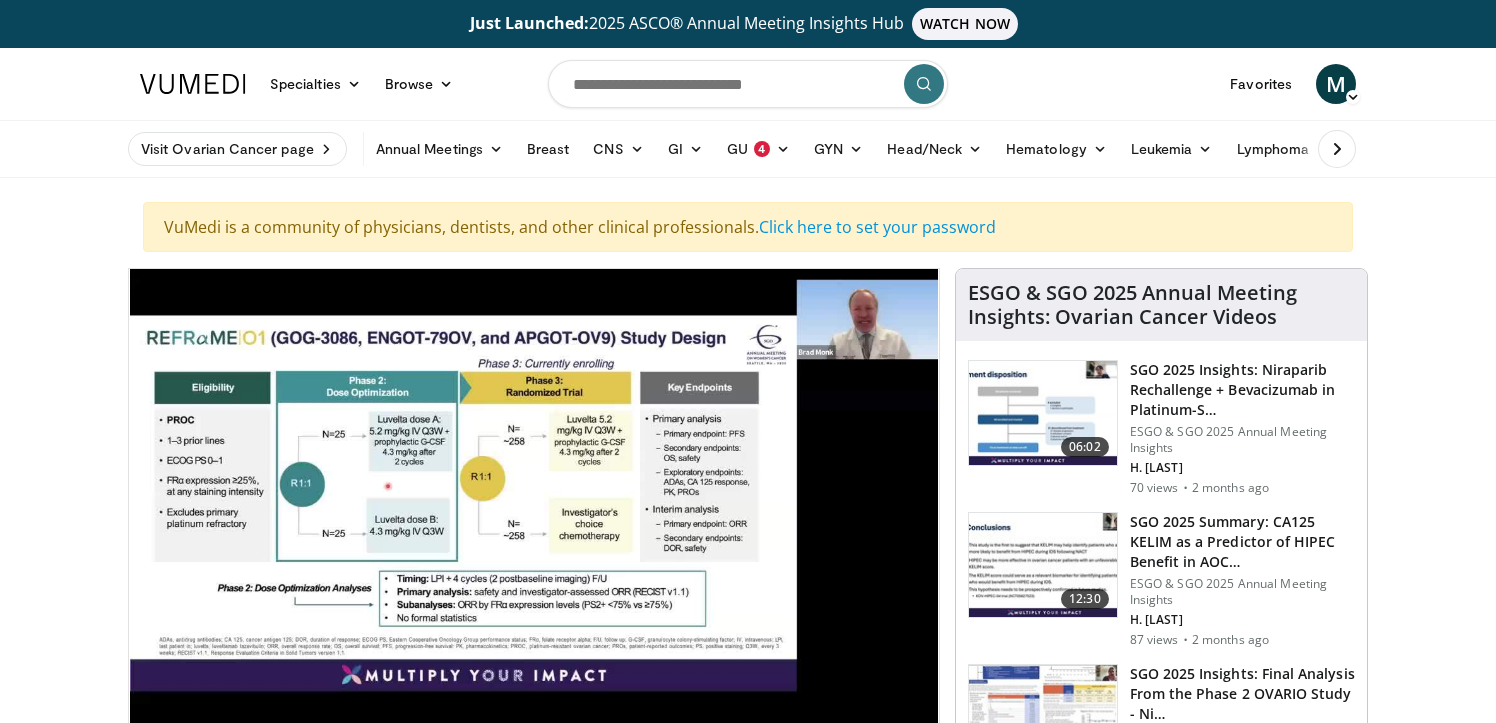 click on "**********" at bounding box center (534, 497) 